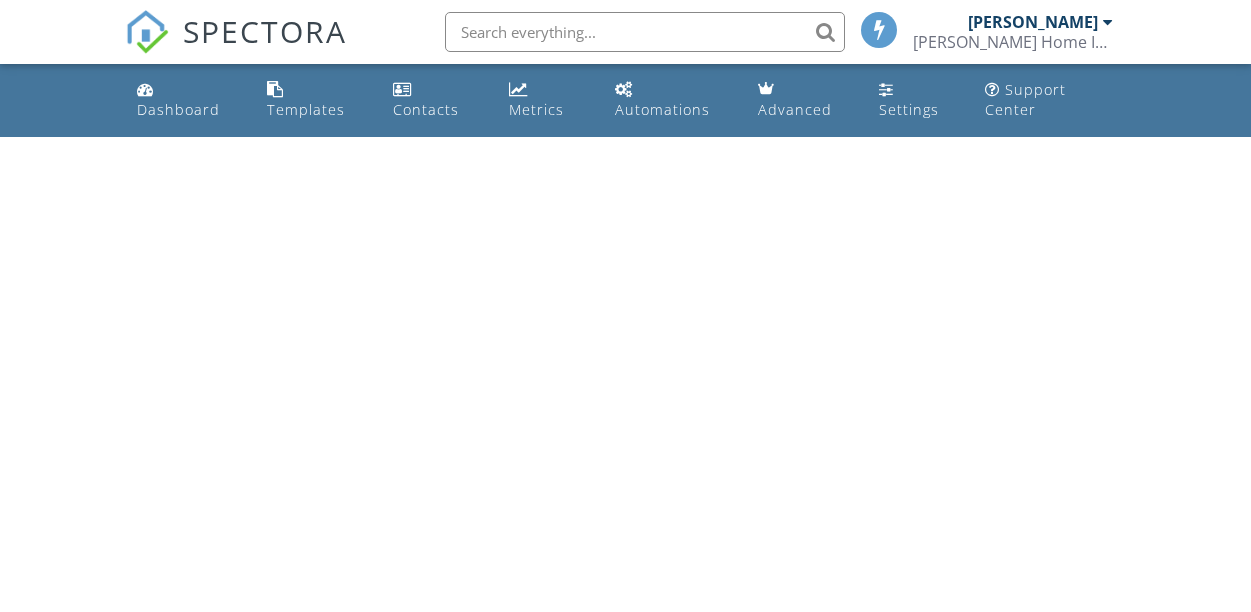 scroll, scrollTop: 0, scrollLeft: 0, axis: both 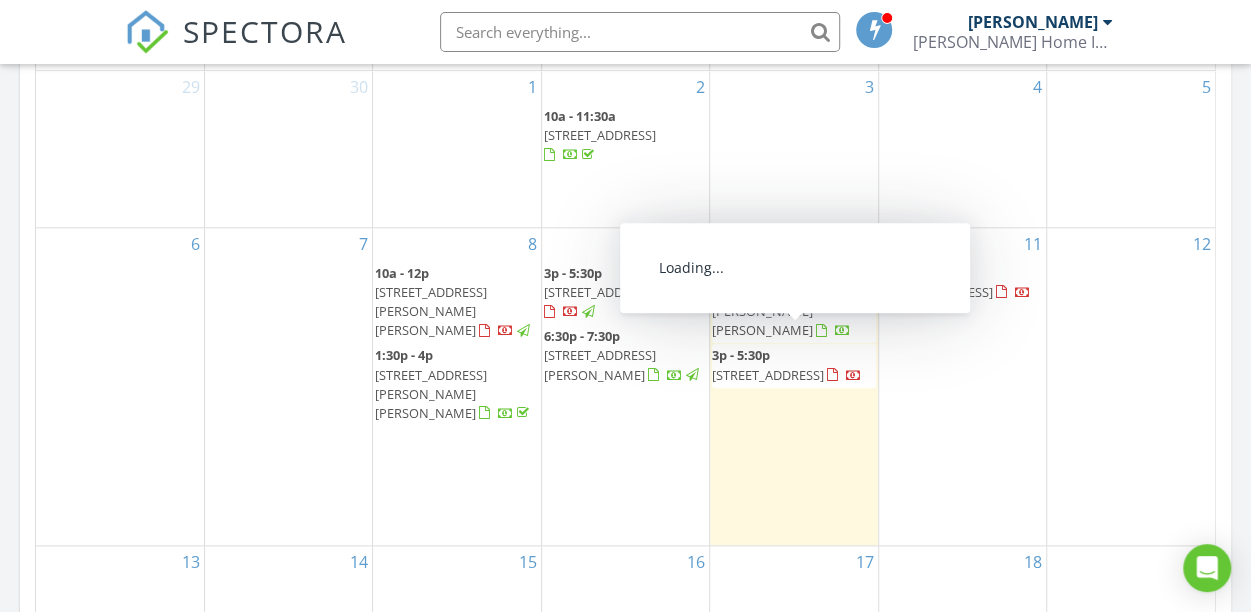 click on "[STREET_ADDRESS][PERSON_NAME][PERSON_NAME]" at bounding box center (431, 311) 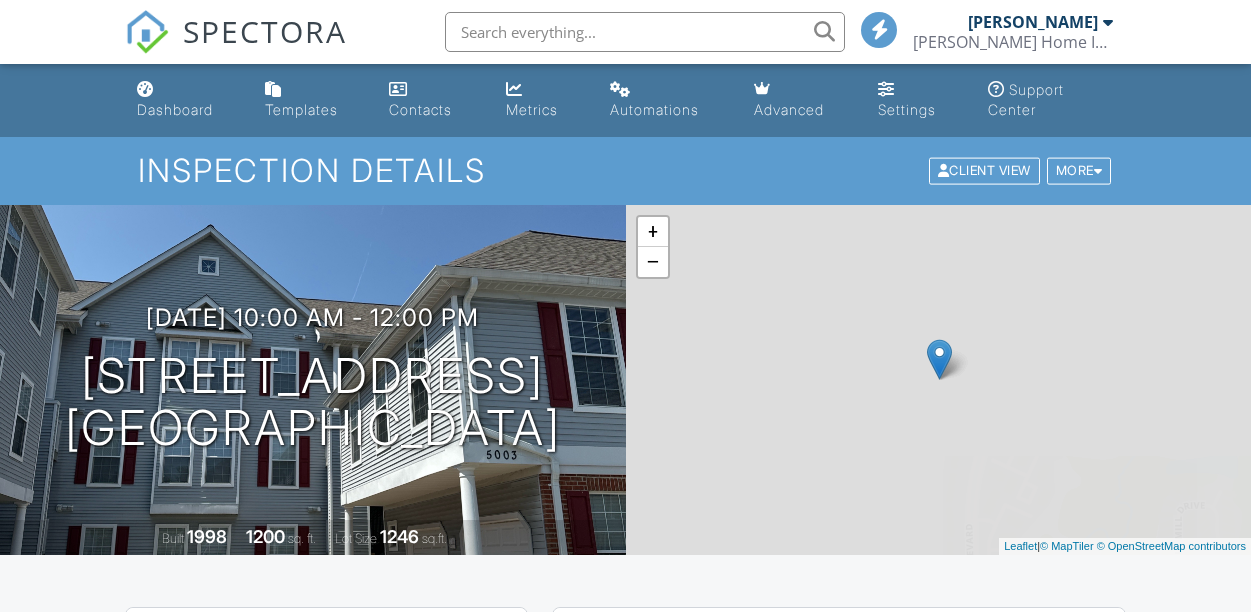 scroll, scrollTop: 1200, scrollLeft: 0, axis: vertical 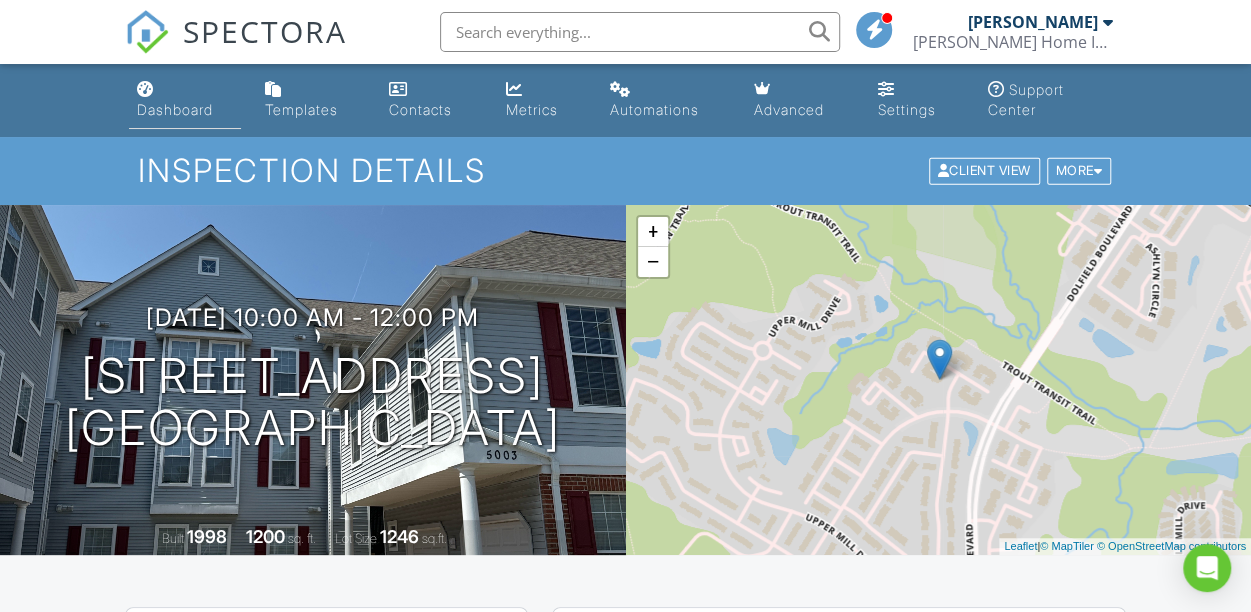 click on "Dashboard" at bounding box center [185, 100] 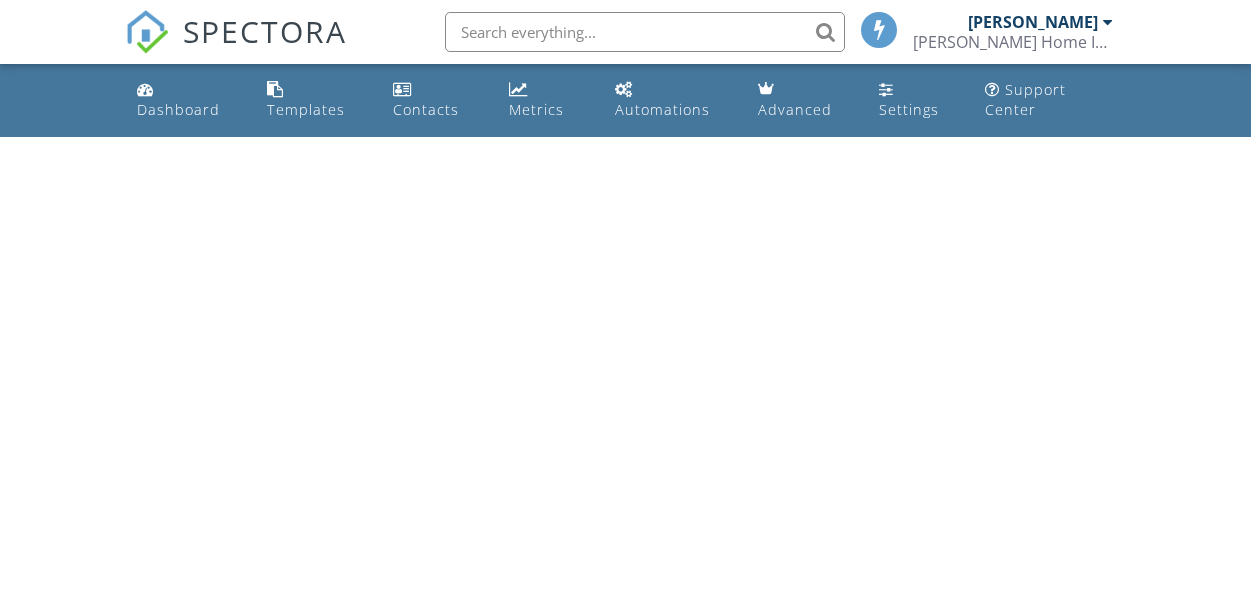 scroll, scrollTop: 0, scrollLeft: 0, axis: both 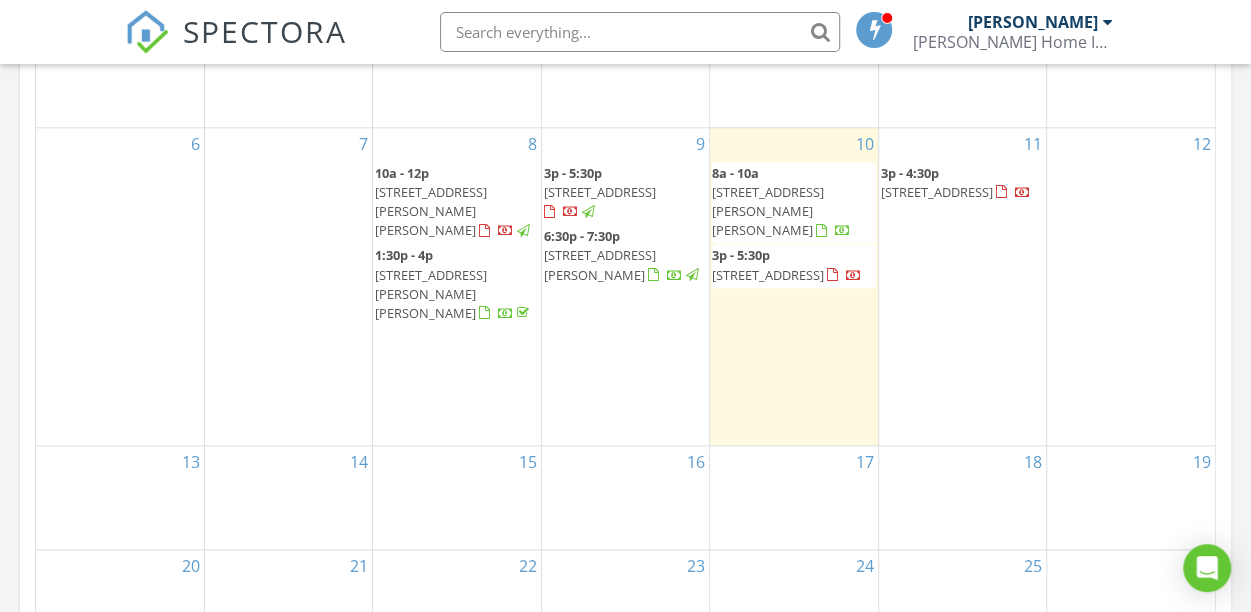 click on "[STREET_ADDRESS]" at bounding box center (600, 192) 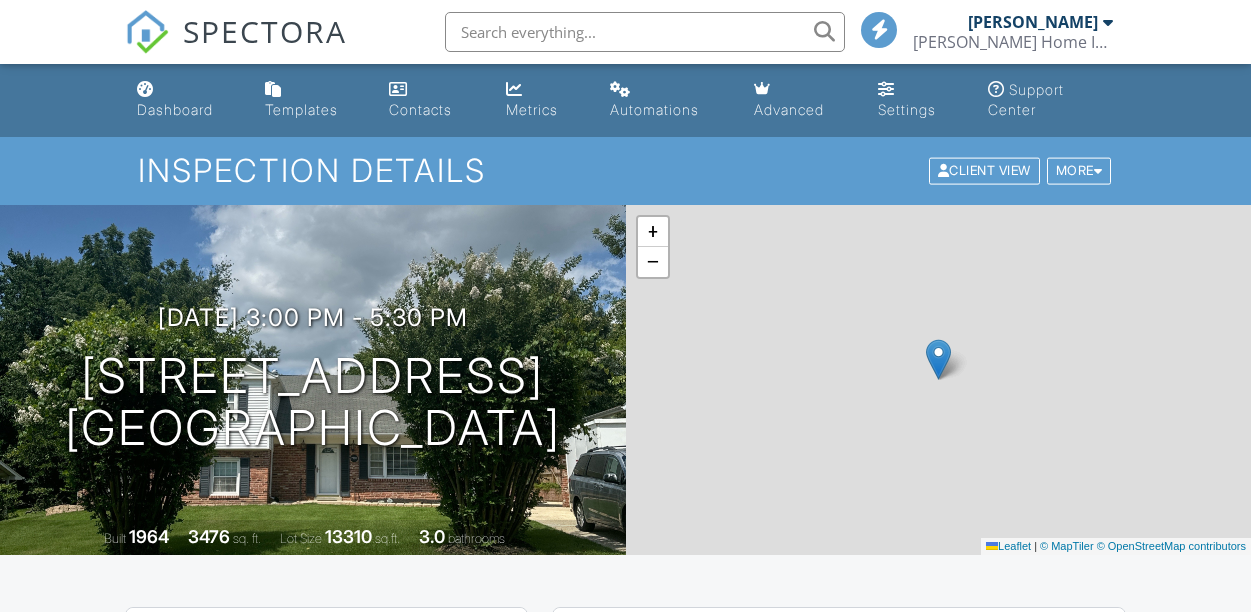 scroll, scrollTop: 1300, scrollLeft: 0, axis: vertical 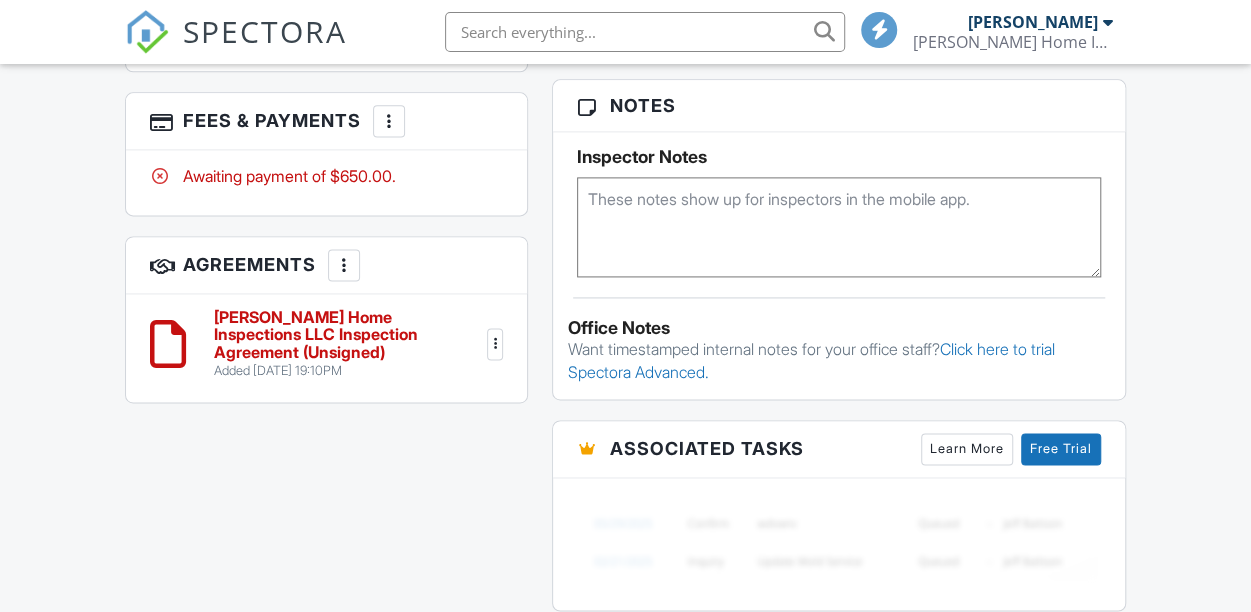 click at bounding box center (389, 121) 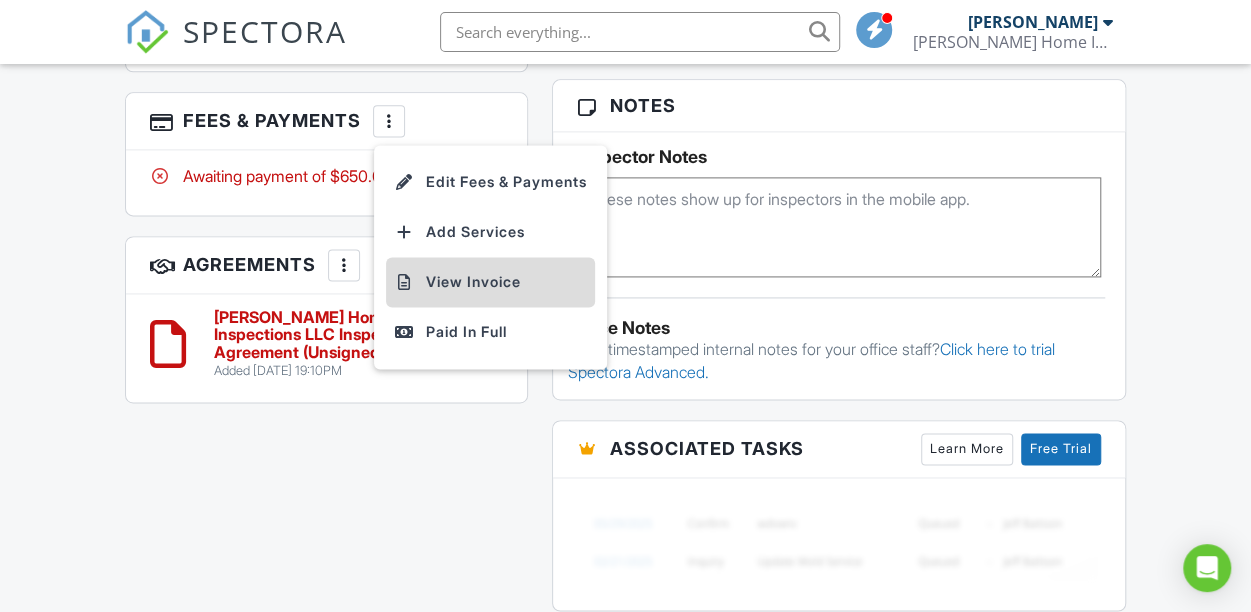 click on "View Invoice" at bounding box center (490, 282) 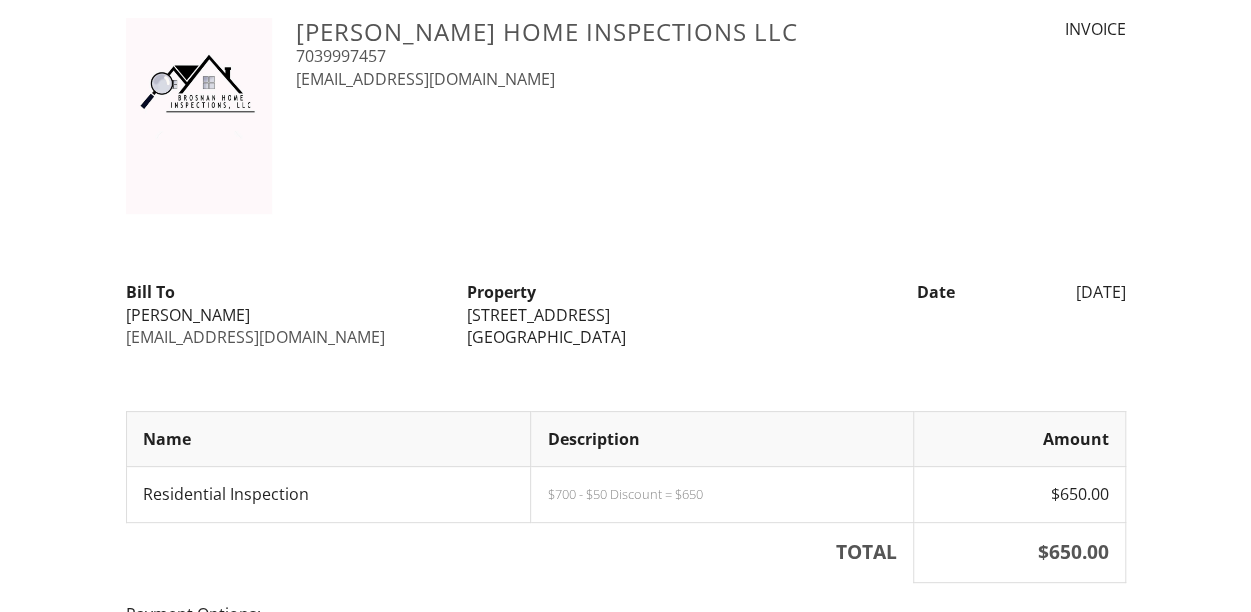scroll, scrollTop: 0, scrollLeft: 0, axis: both 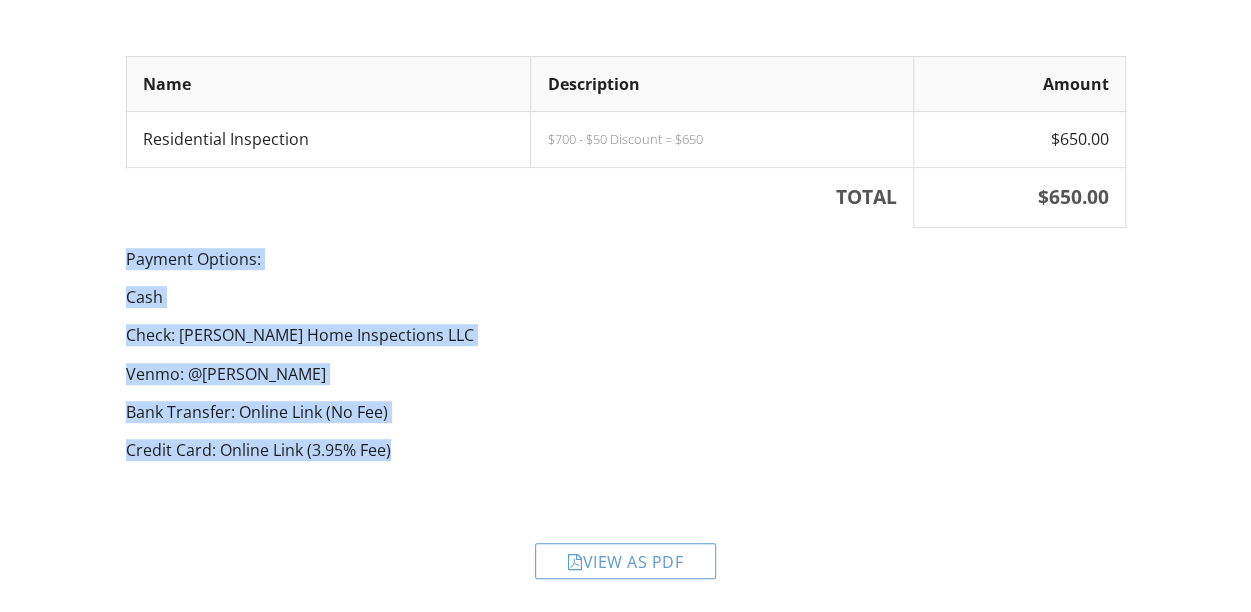 drag, startPoint x: 293, startPoint y: 407, endPoint x: 125, endPoint y: 263, distance: 221.26907 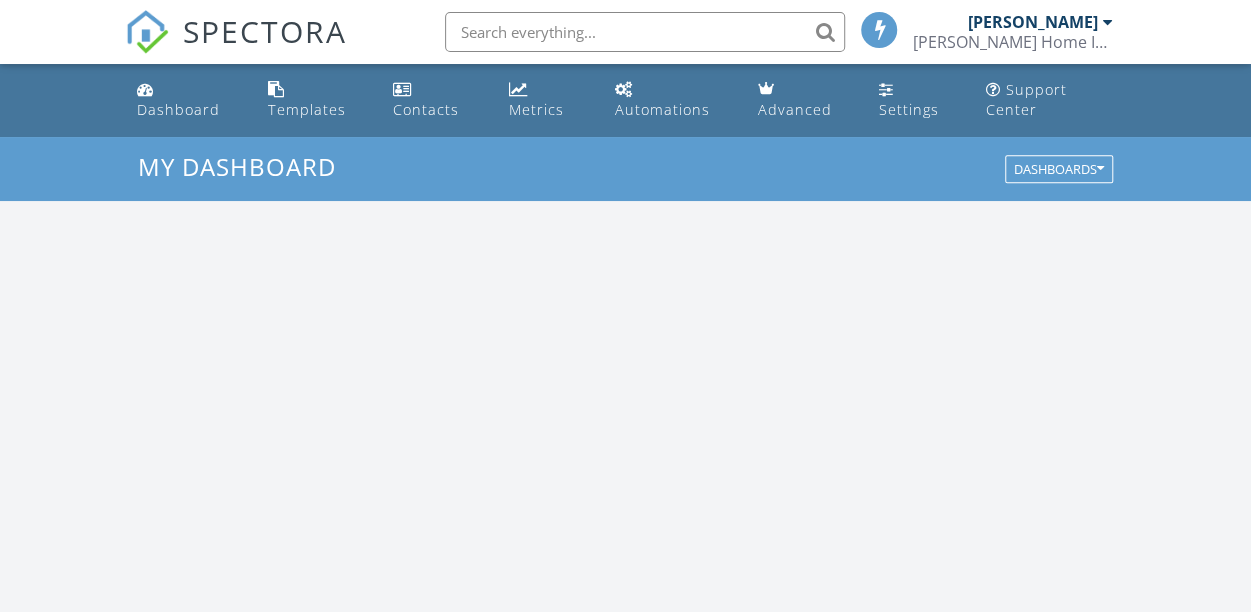 scroll, scrollTop: 1100, scrollLeft: 0, axis: vertical 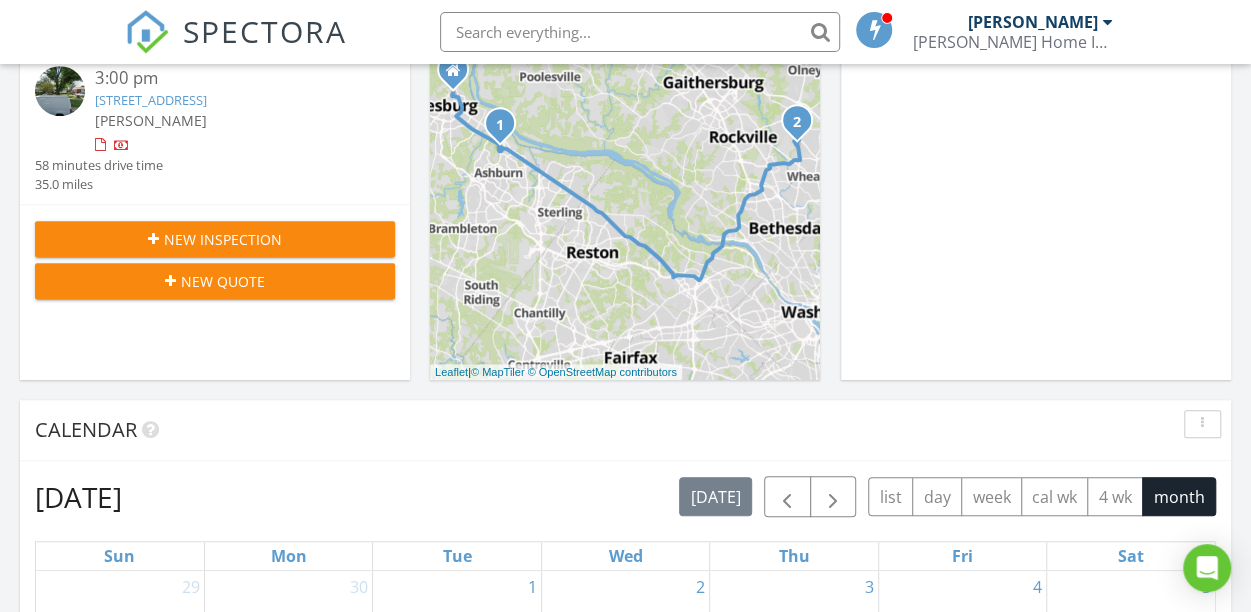 click on "New Inspection" at bounding box center [223, 239] 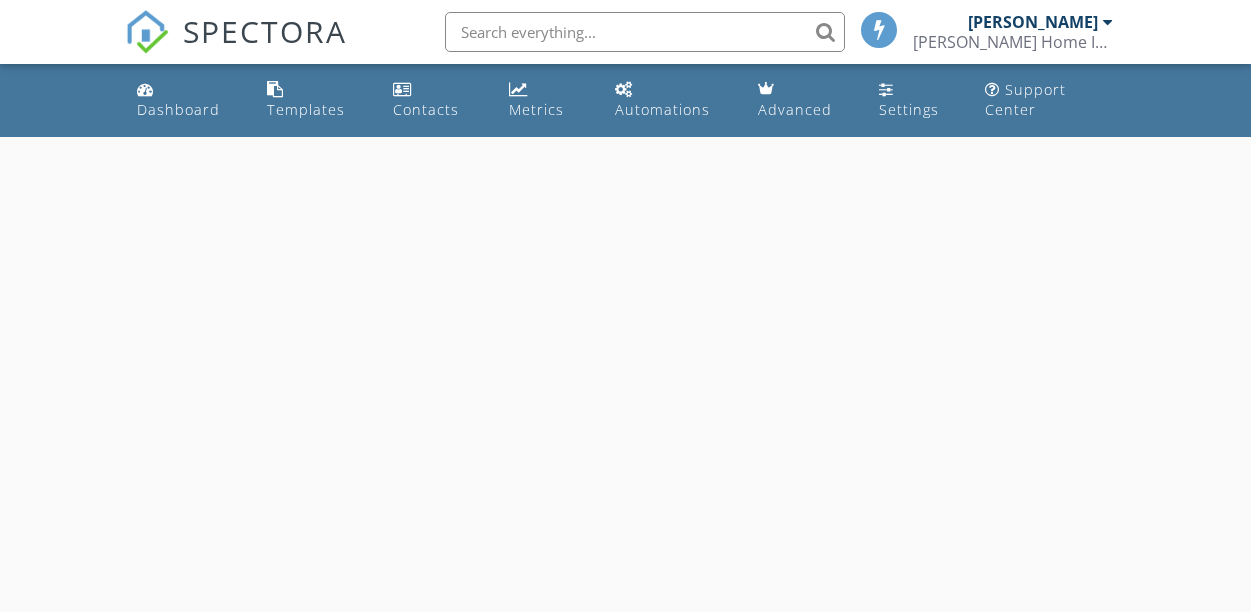scroll, scrollTop: 0, scrollLeft: 0, axis: both 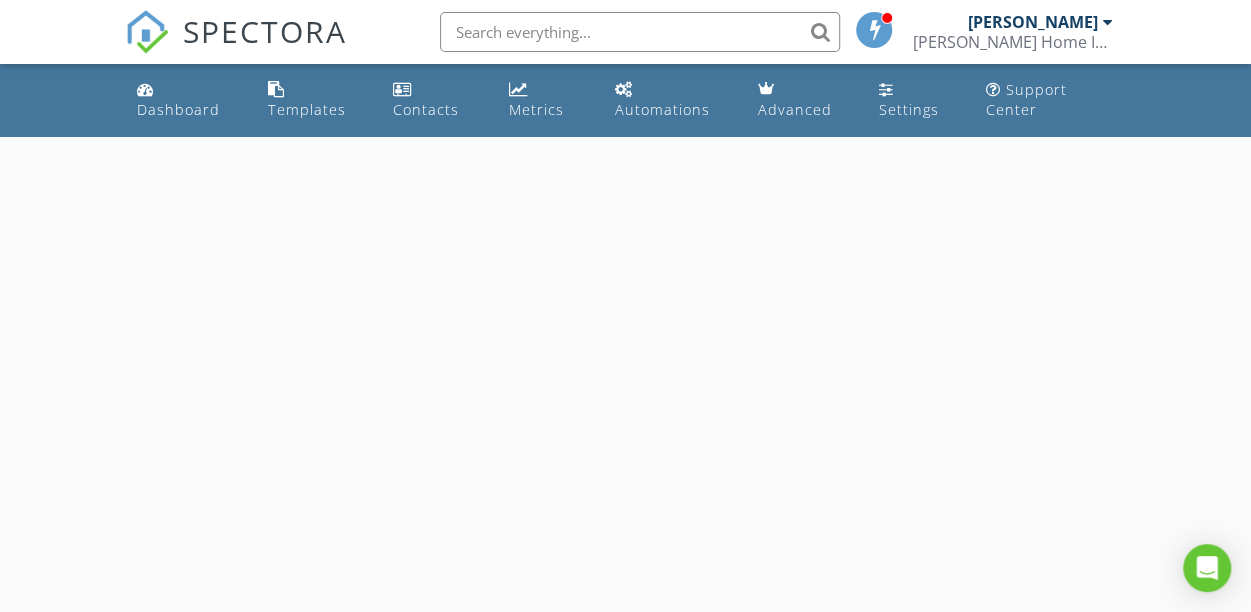 select on "6" 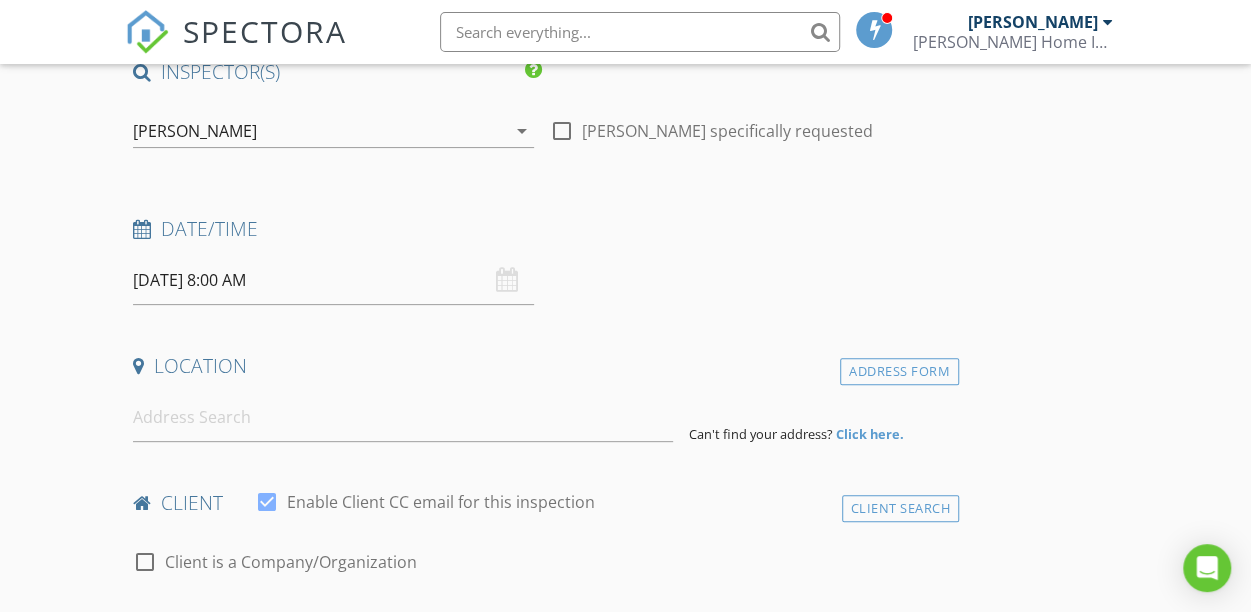 scroll, scrollTop: 200, scrollLeft: 0, axis: vertical 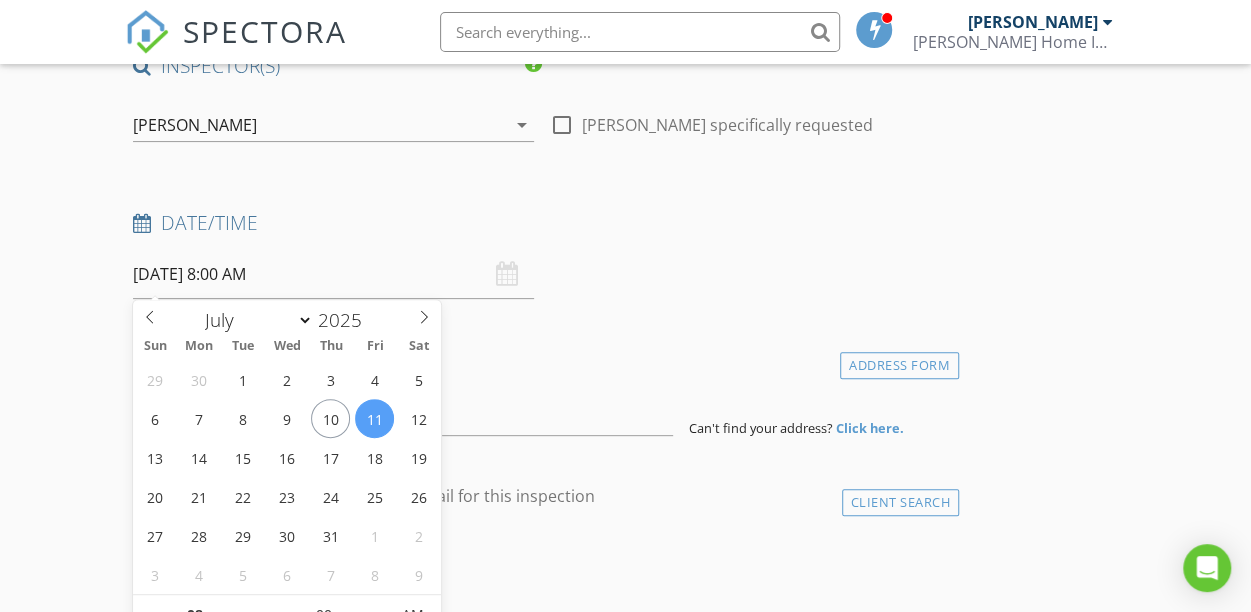 click on "07/11/2025 8:00 AM" at bounding box center [333, 274] 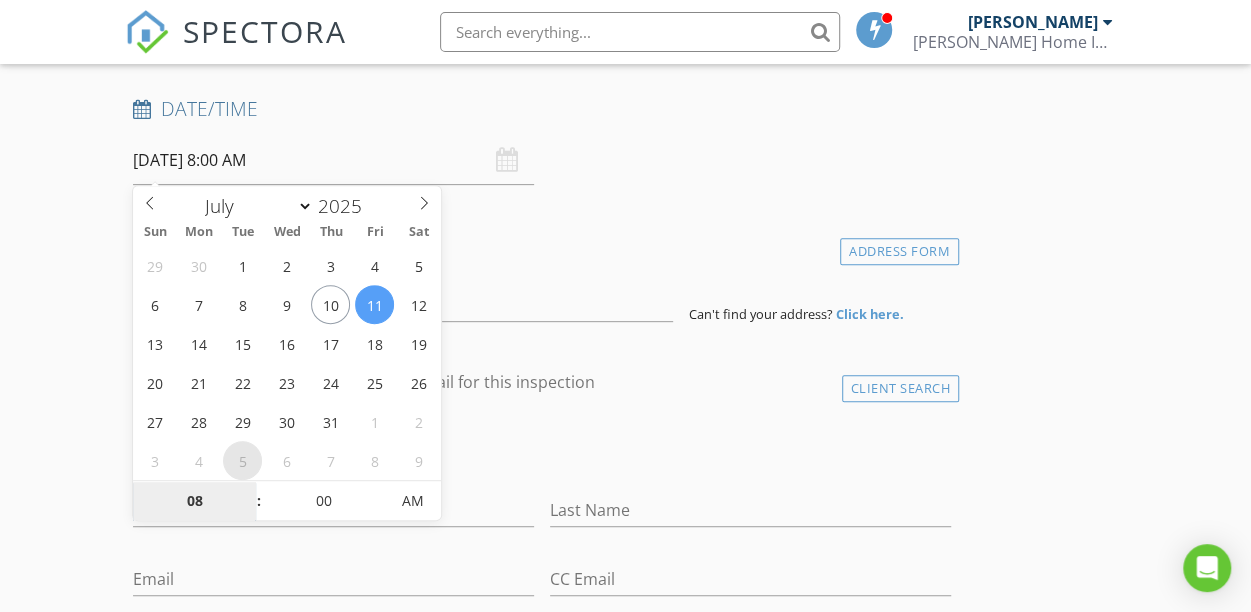 scroll, scrollTop: 322, scrollLeft: 0, axis: vertical 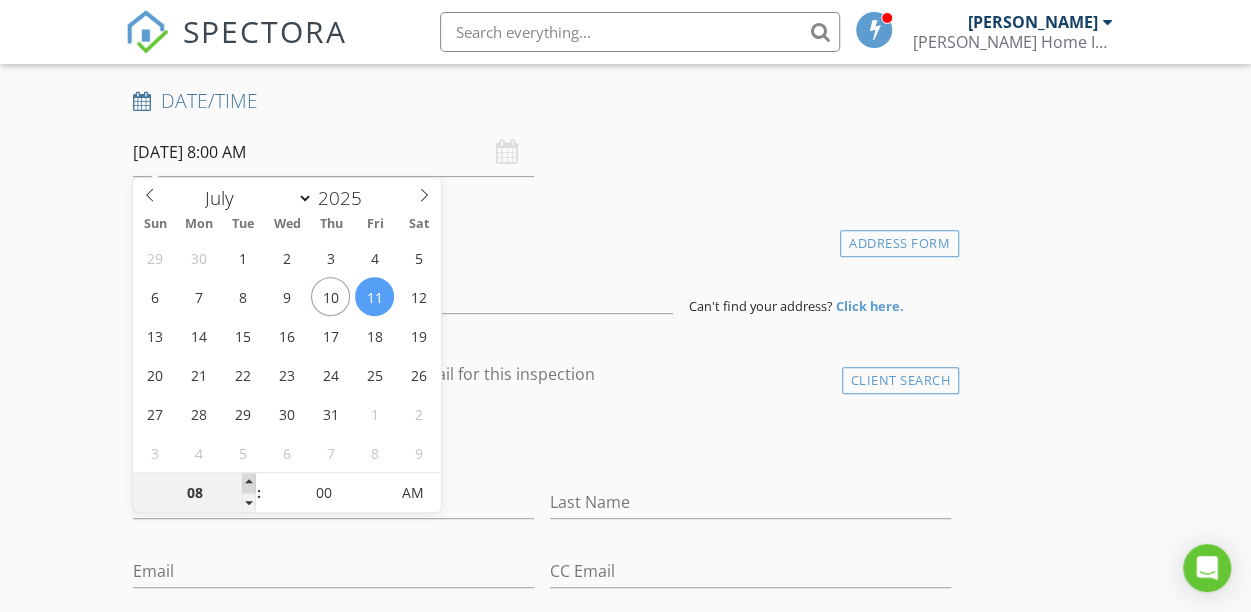 type on "09" 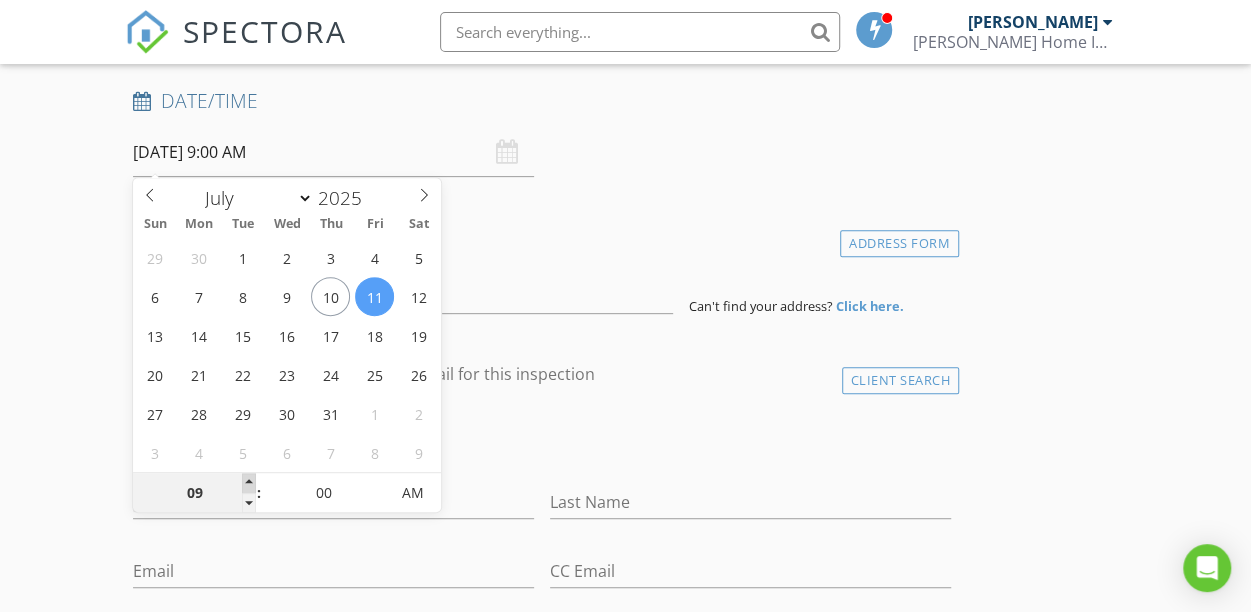 click at bounding box center [249, 483] 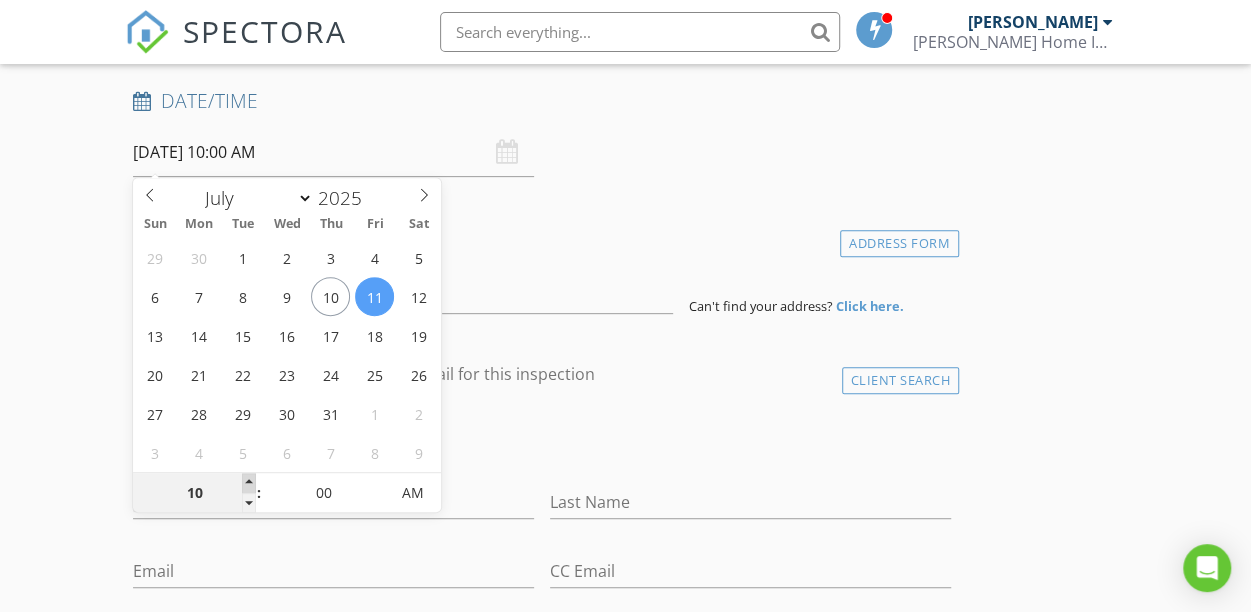 click at bounding box center (249, 483) 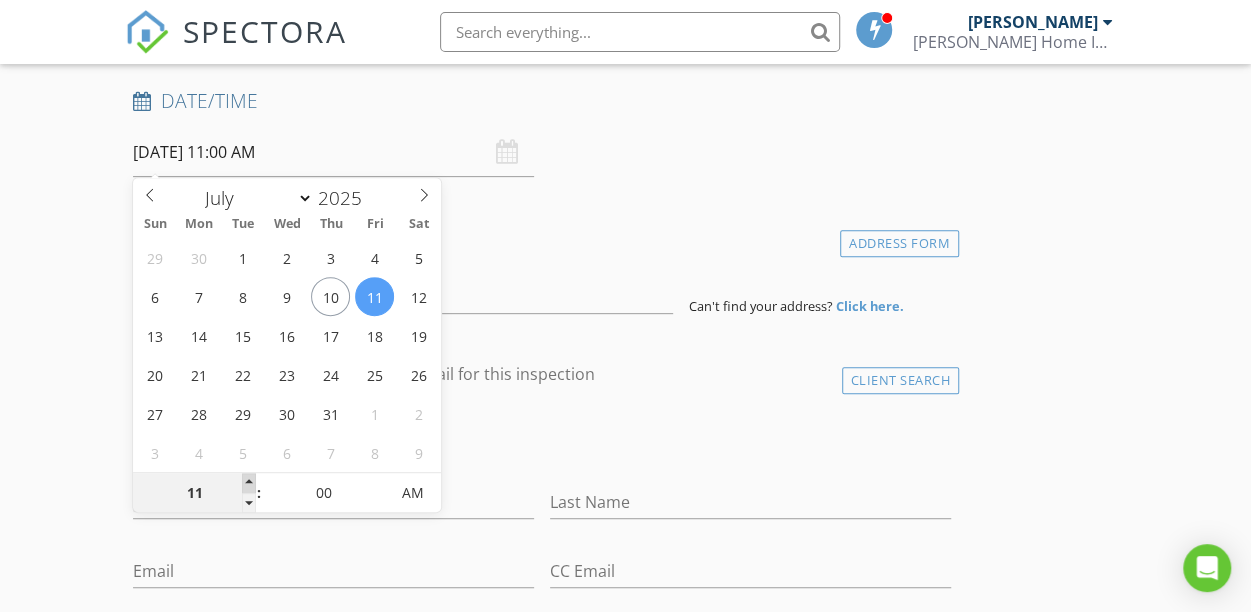 click at bounding box center [249, 483] 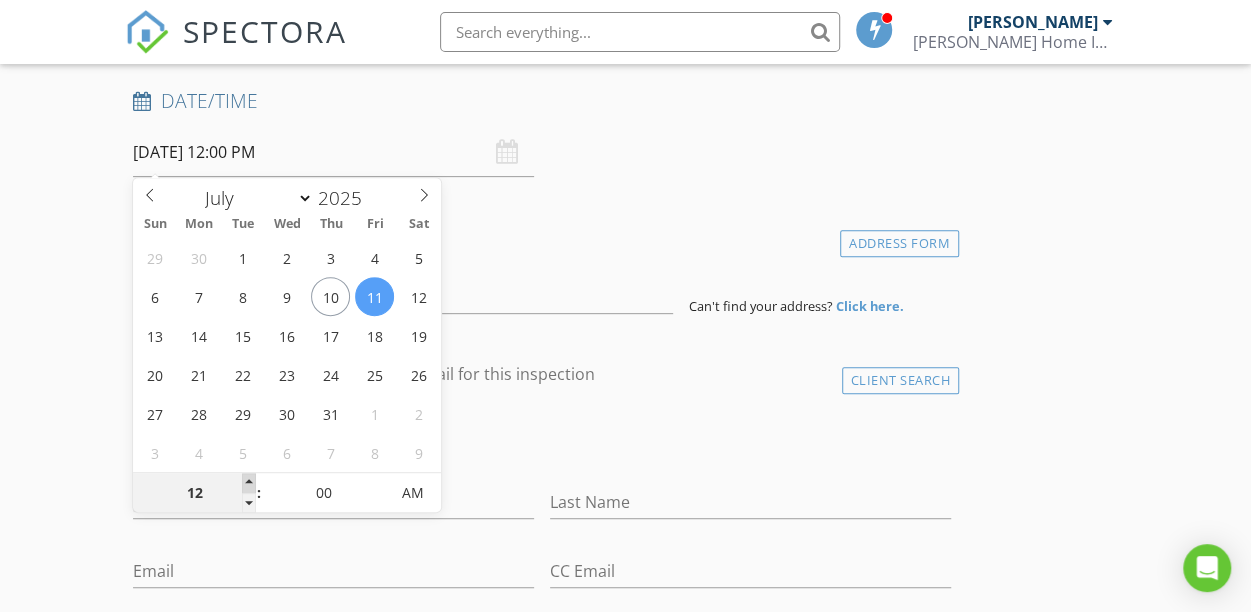 click at bounding box center [249, 483] 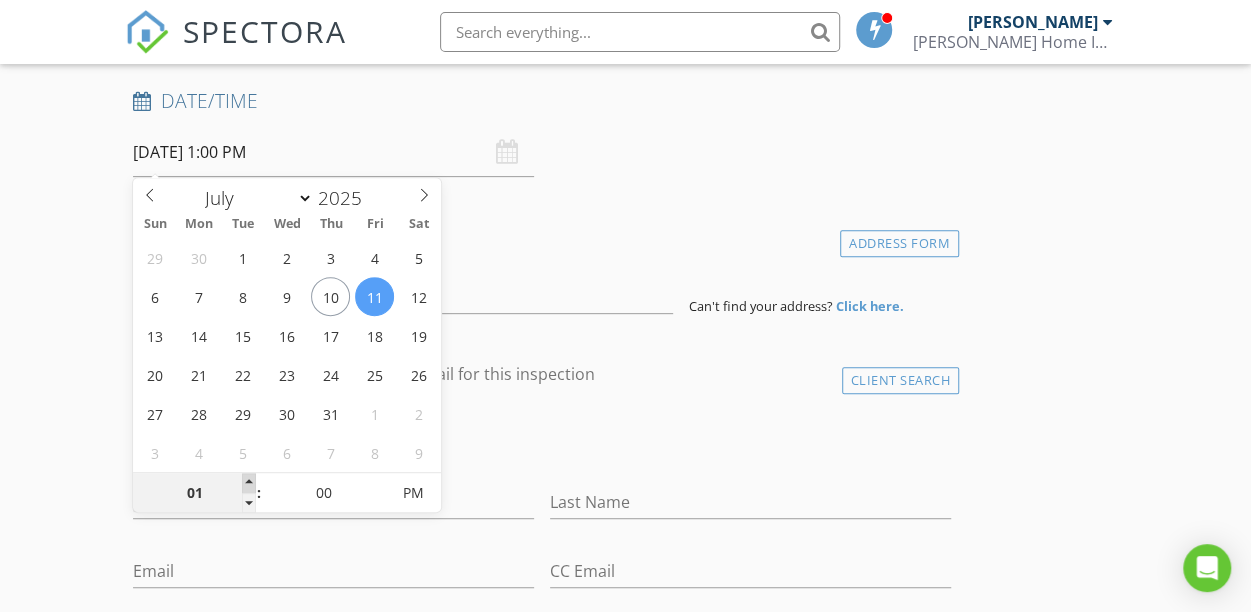 click at bounding box center (249, 483) 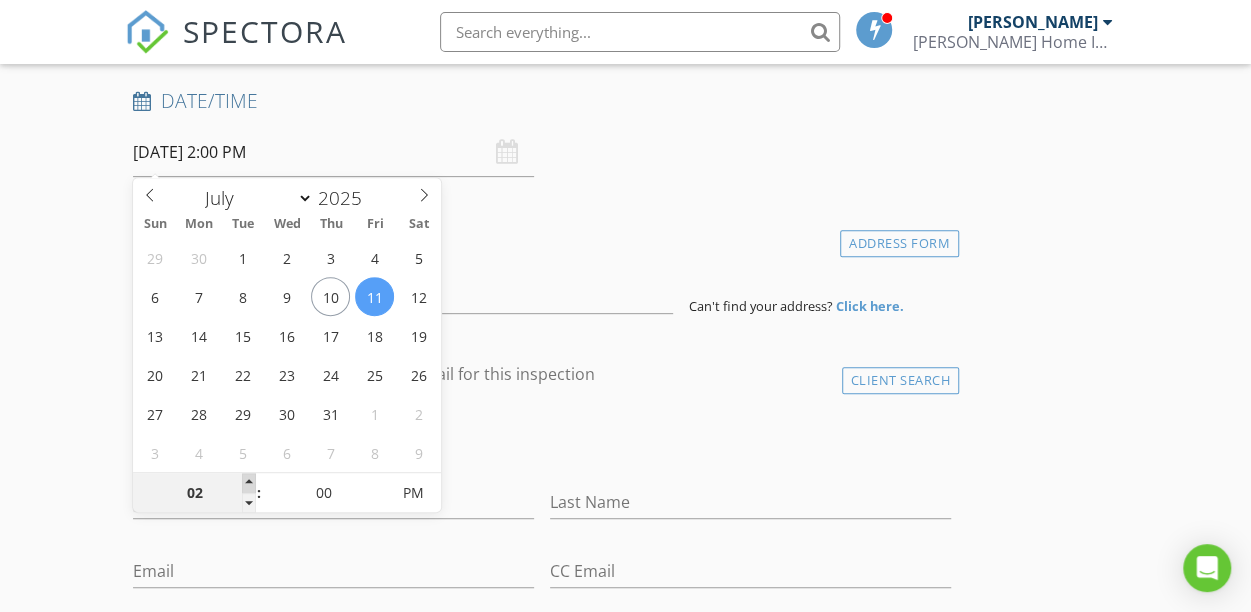 click at bounding box center (249, 483) 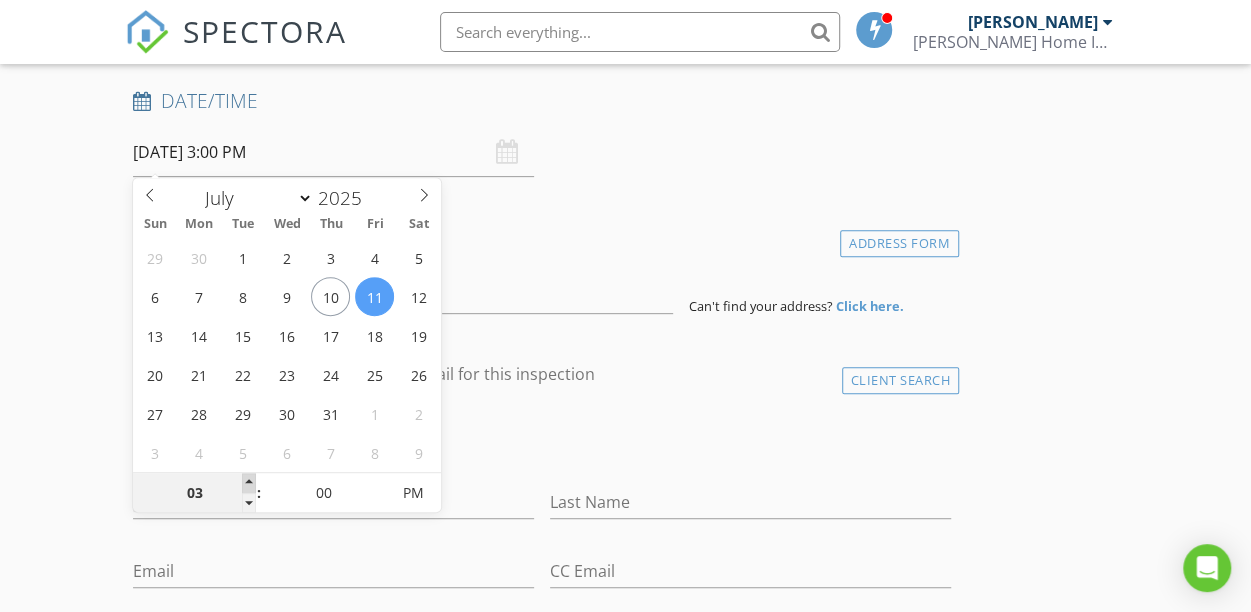 click at bounding box center [249, 483] 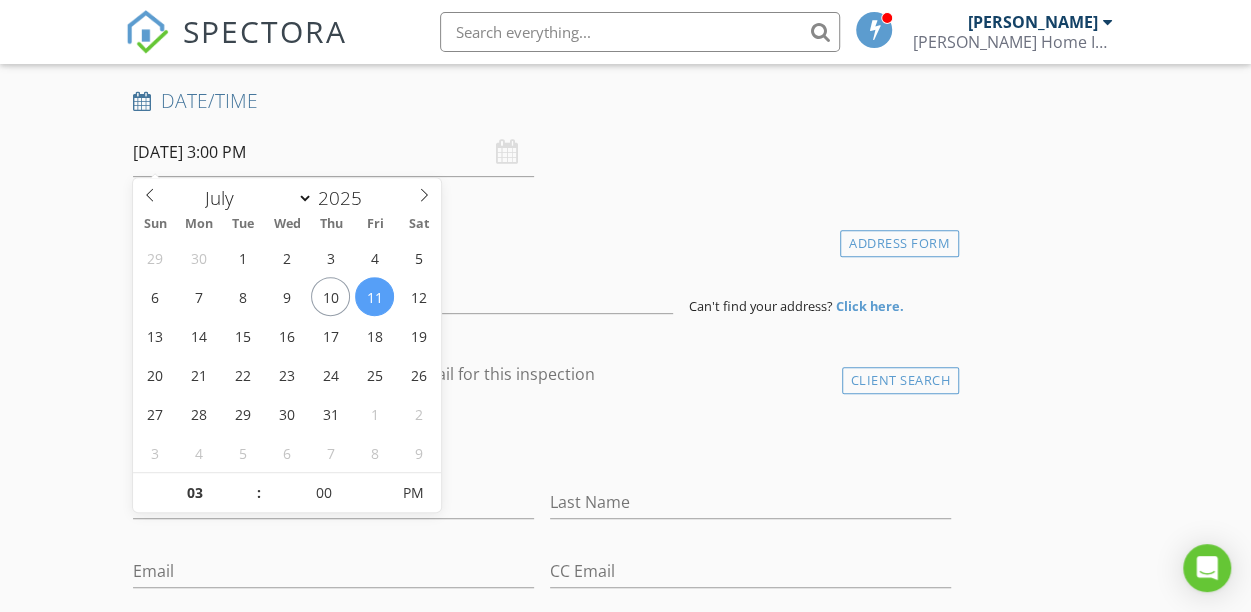 click on "New Inspection
Click here to use the New Order Form
INSPECTOR(S)
check_box   Bryan Brosnan   PRIMARY   Bryan Brosnan arrow_drop_down   check_box_outline_blank Bryan Brosnan specifically requested
Date/Time
07/11/2025 3:00 PM
Location
Address Form       Can't find your address?   Click here.
client
check_box Enable Client CC email for this inspection   Client Search     check_box_outline_blank Client is a Company/Organization     First Name   Last Name   Email   CC Email   Phone           Notes   Private Notes
ADD ADDITIONAL client
SERVICES
check_box_outline_blank   Pre Drywall Inspection   check_box_outline_blank   Walk and Talk Consultation   No Report Provided check_box_outline_blank   Wood Destroying Organisms Inspection   WDO Inspection     arrow_drop_down" at bounding box center (625, 1331) 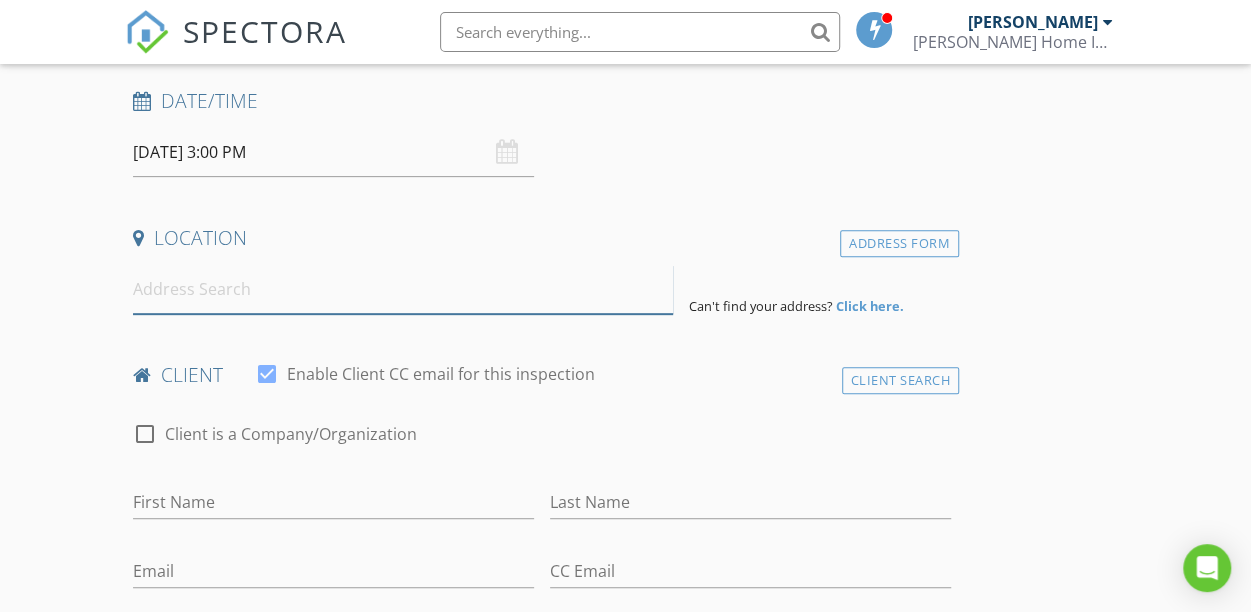 click at bounding box center (403, 289) 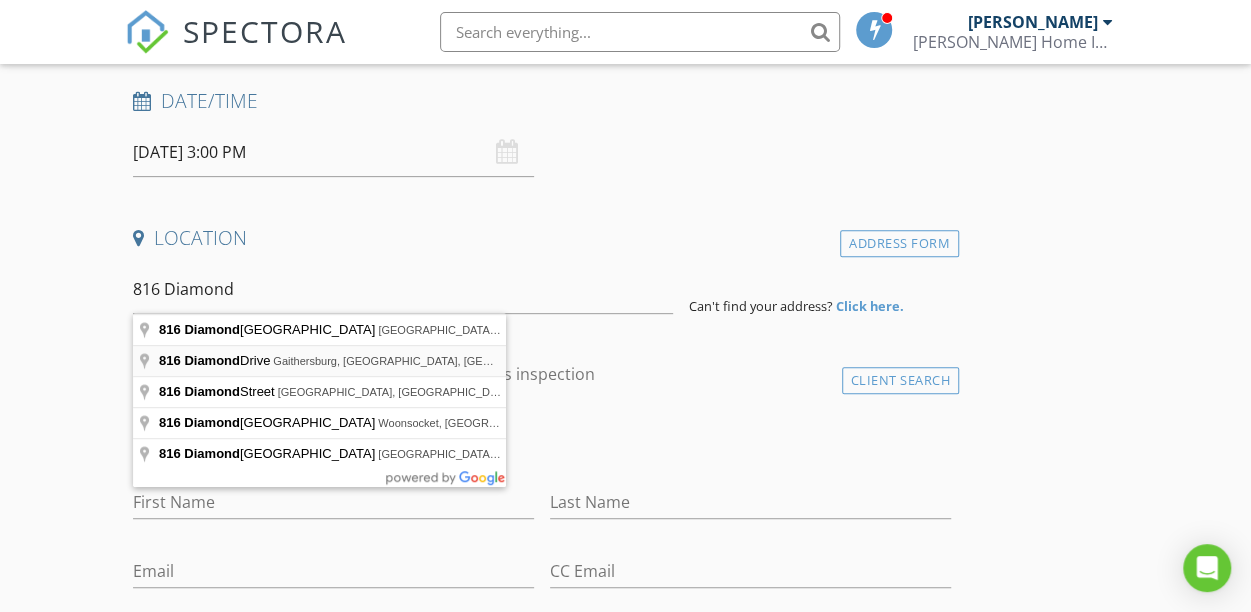type on "816 Diamond Drive, Gaithersburg, MD, USA" 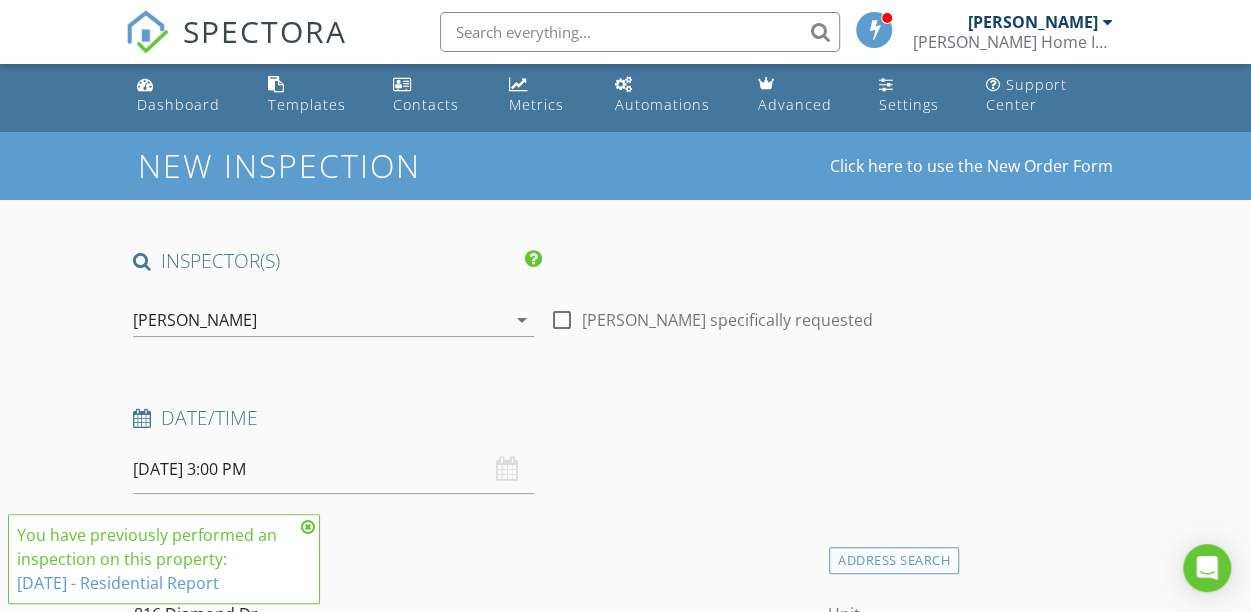 scroll, scrollTop: 0, scrollLeft: 0, axis: both 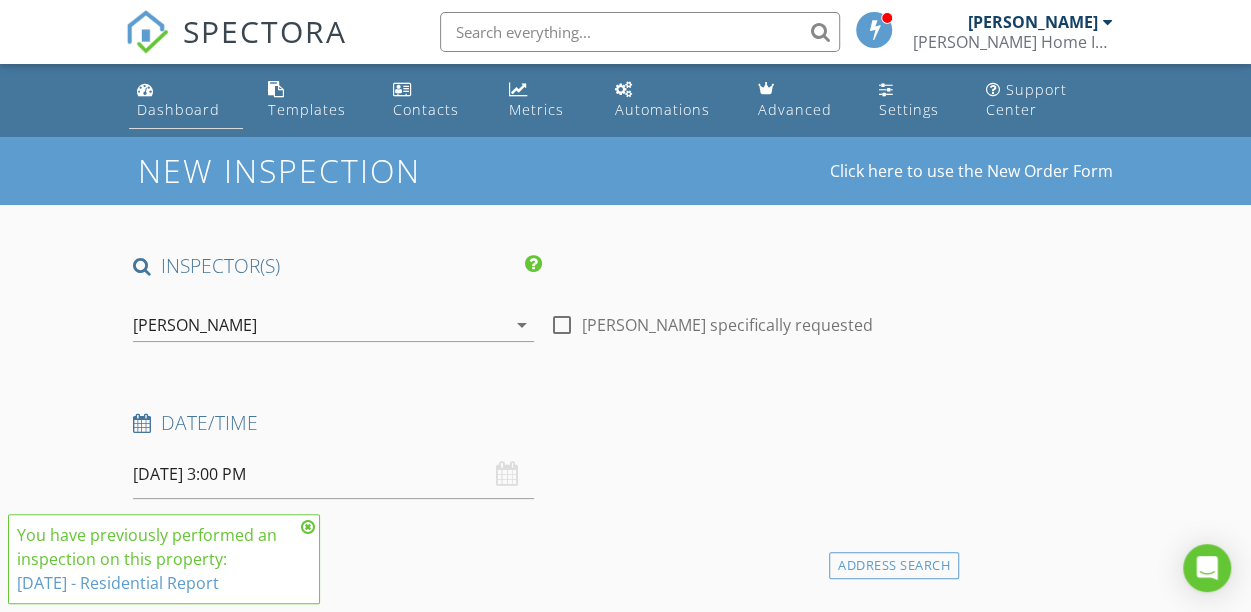 click on "Dashboard" at bounding box center (178, 109) 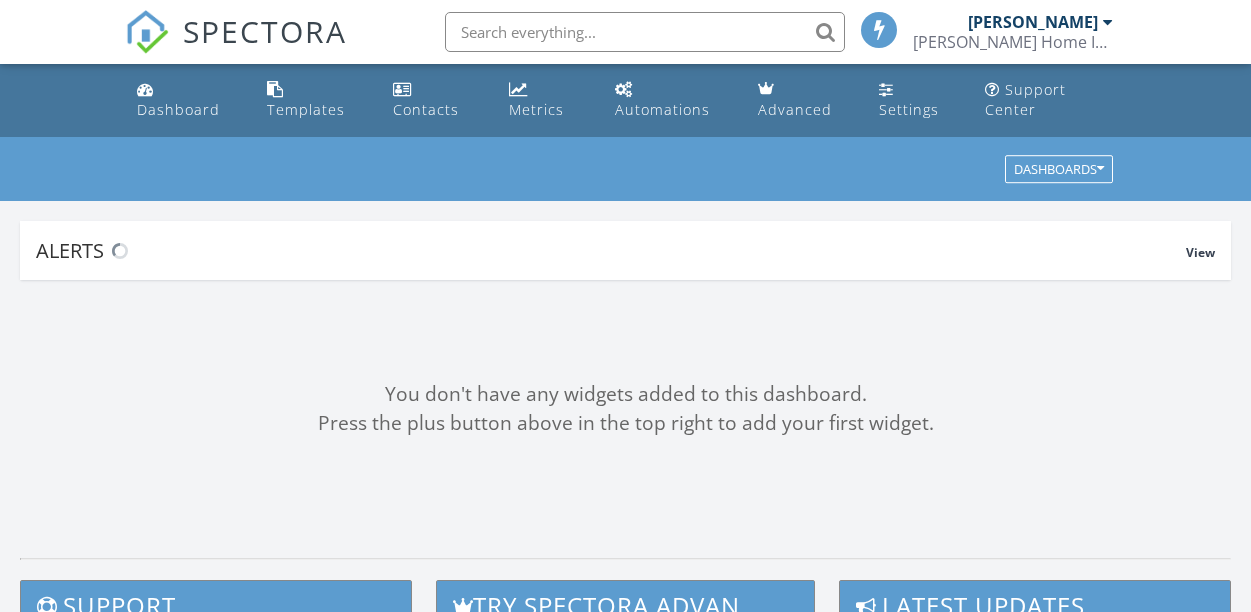 scroll, scrollTop: 0, scrollLeft: 0, axis: both 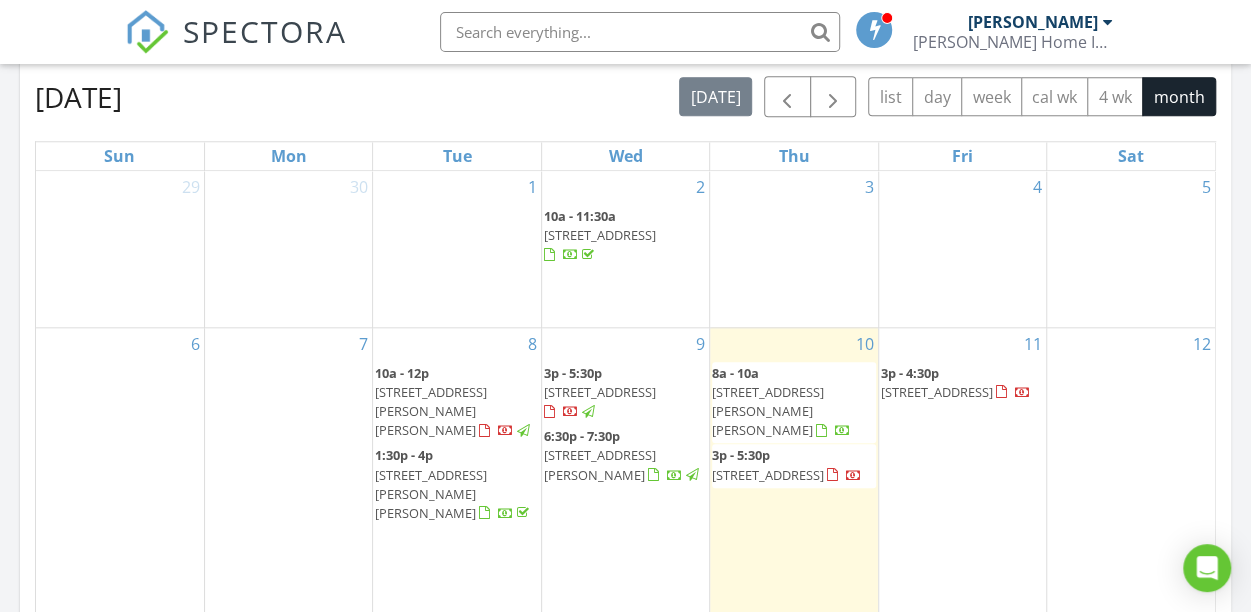 click on "[STREET_ADDRESS]" at bounding box center [937, 392] 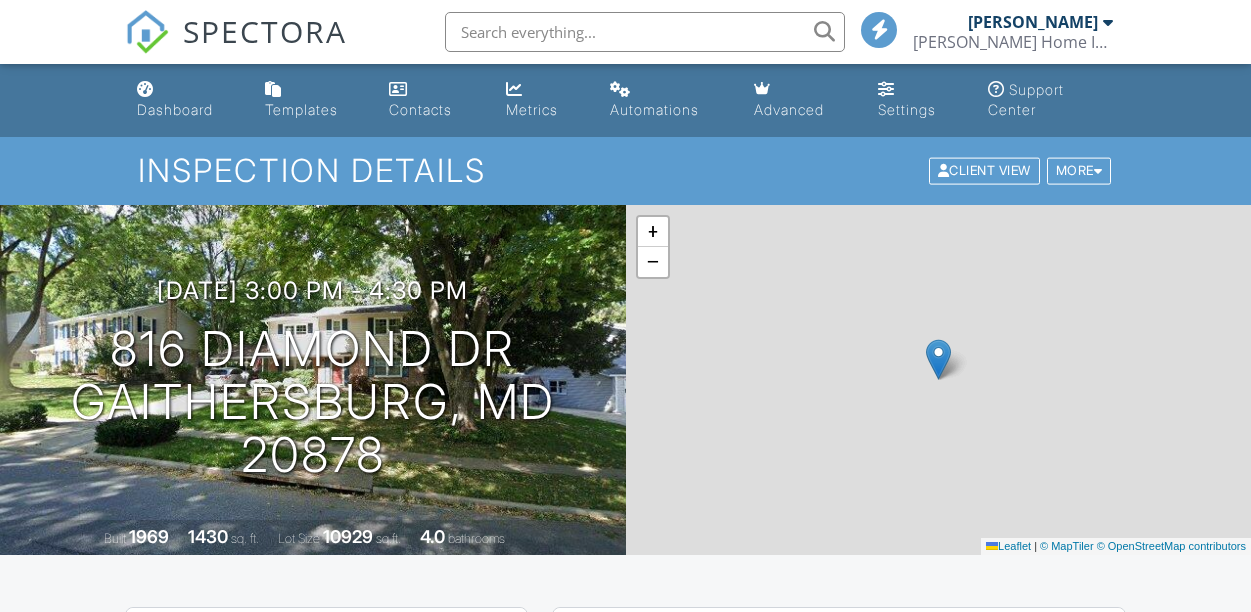 scroll, scrollTop: 0, scrollLeft: 0, axis: both 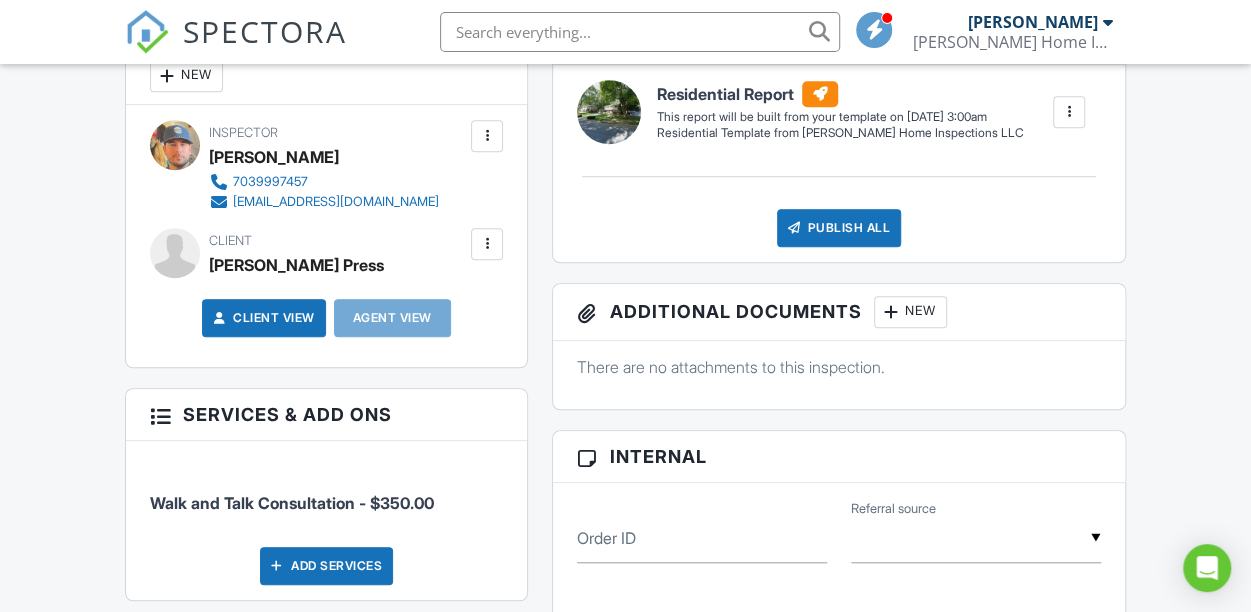 click at bounding box center (487, 244) 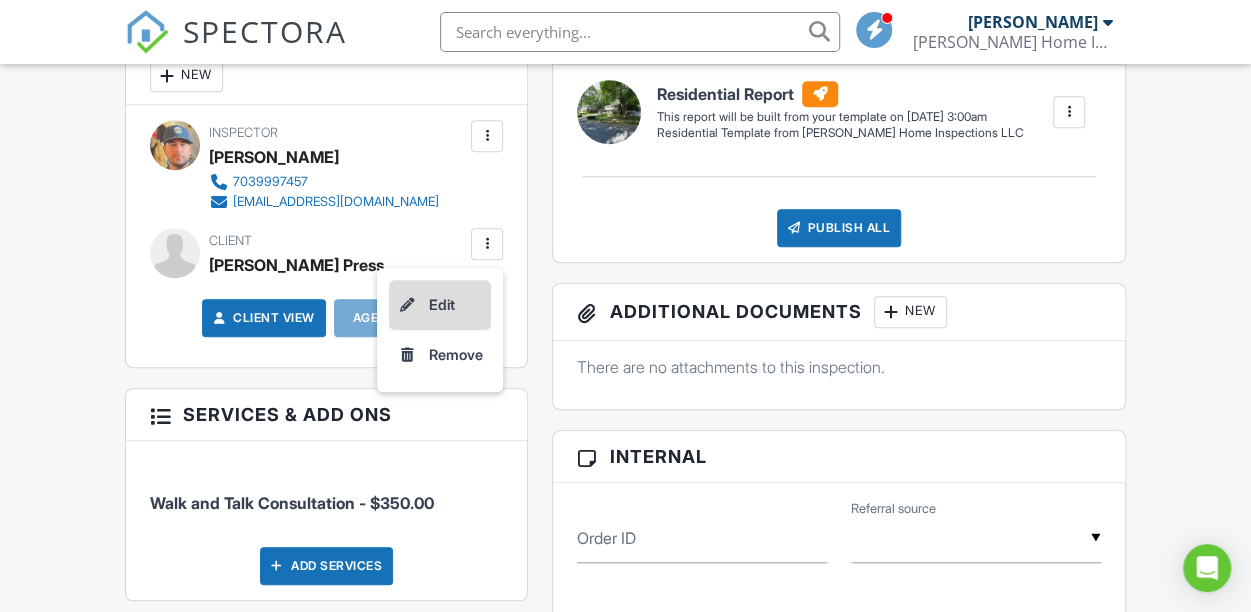 click on "Edit" at bounding box center (440, 305) 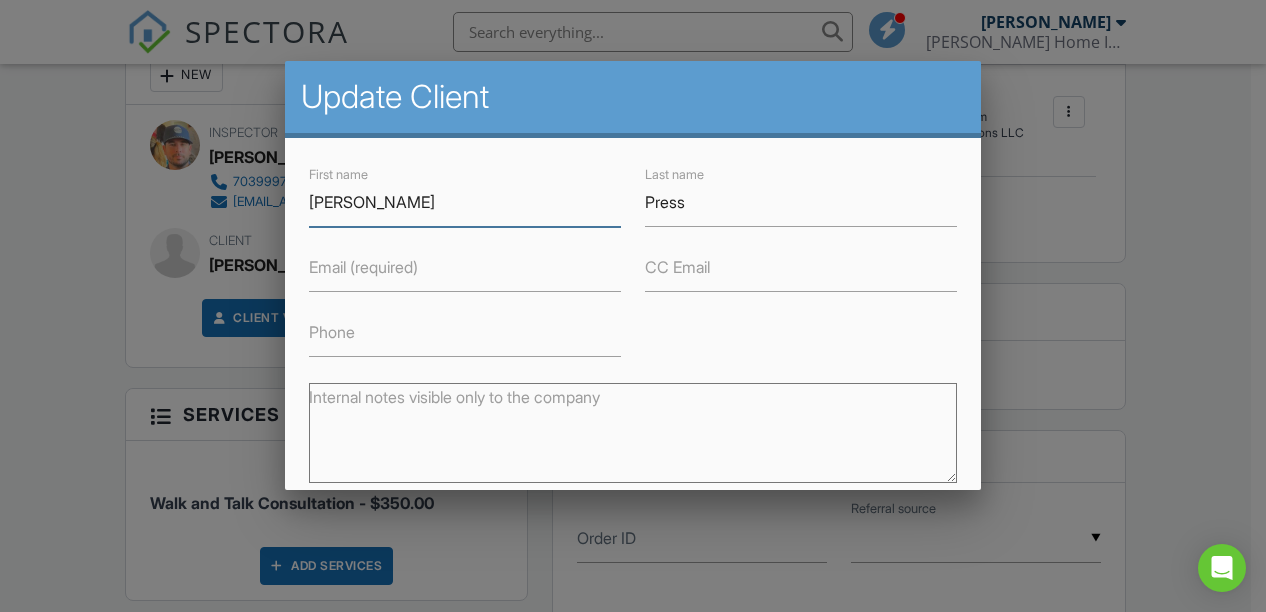 type on "[PERSON_NAME]" 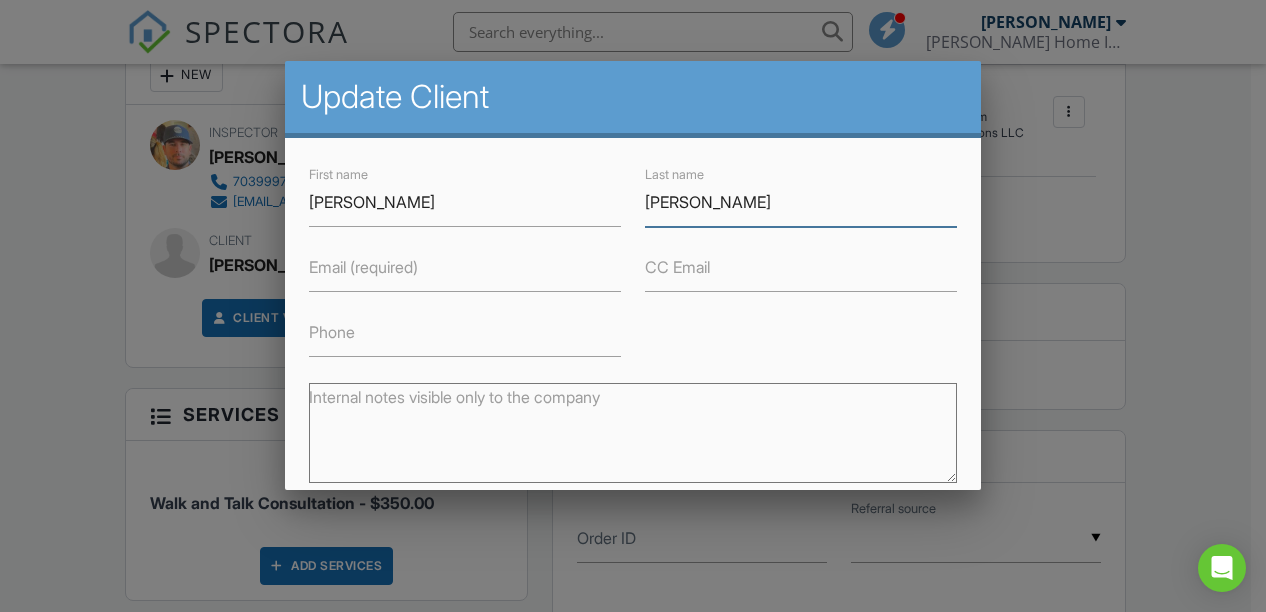 type on "[PERSON_NAME]" 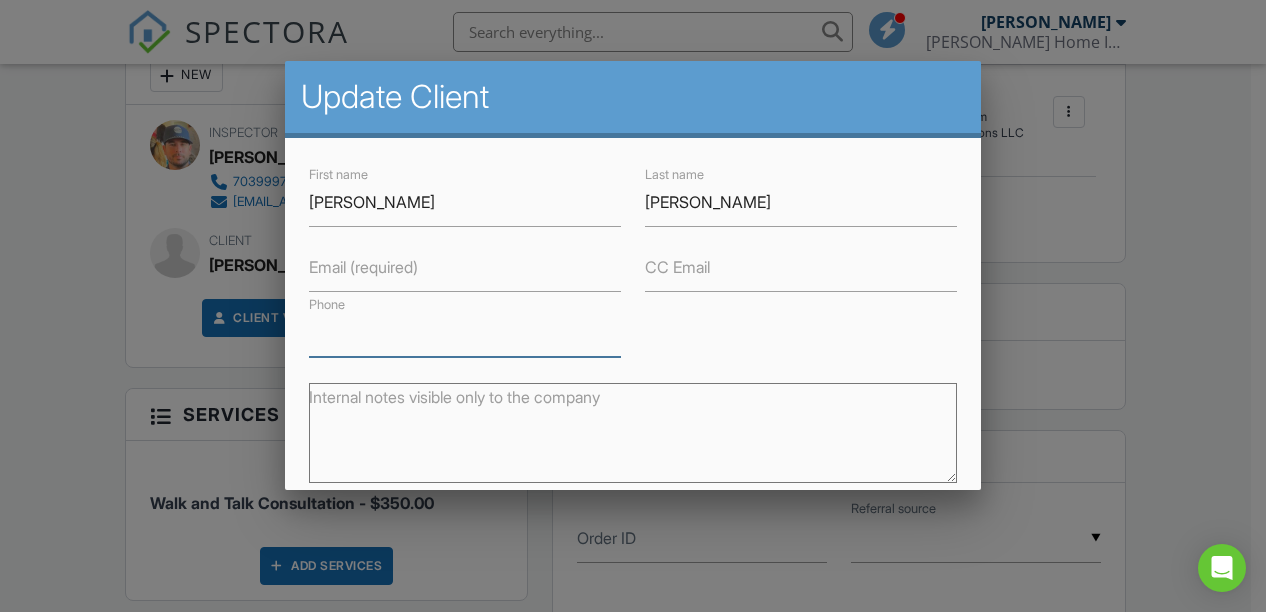 click on "Phone" at bounding box center [465, 332] 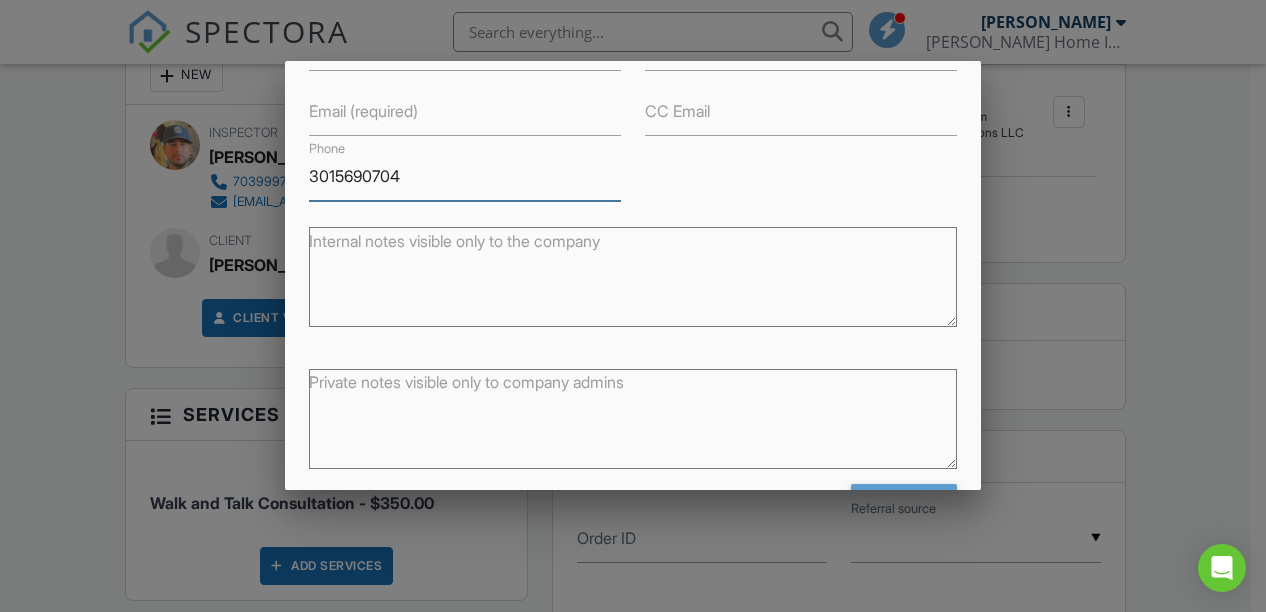 scroll, scrollTop: 224, scrollLeft: 0, axis: vertical 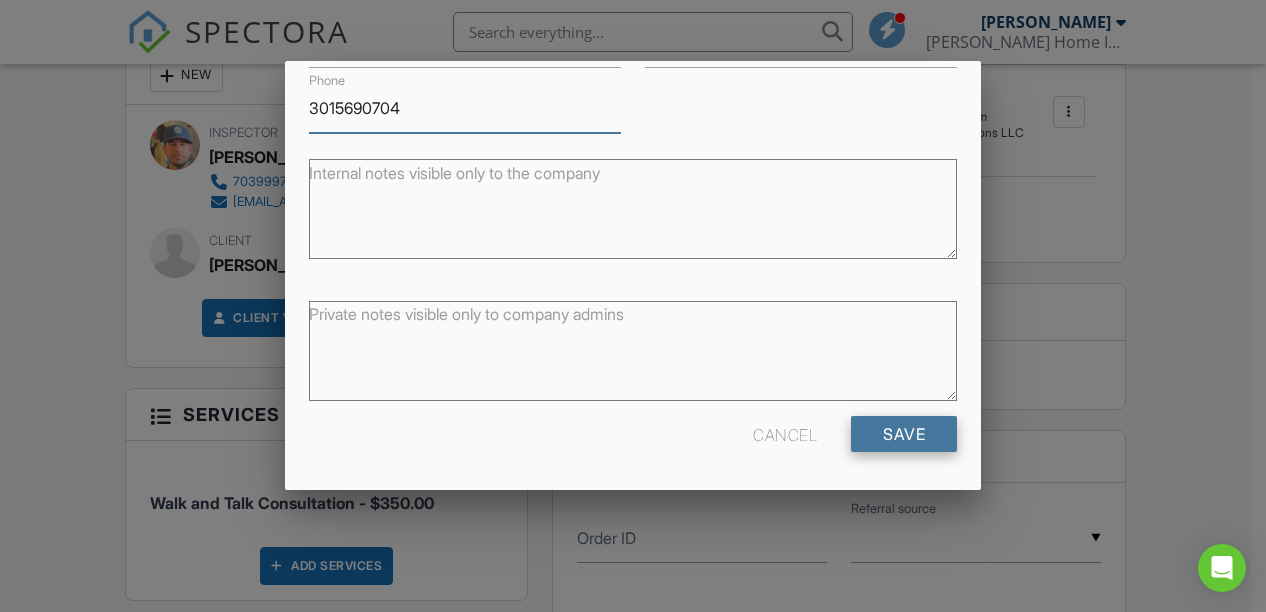 type on "3015690704" 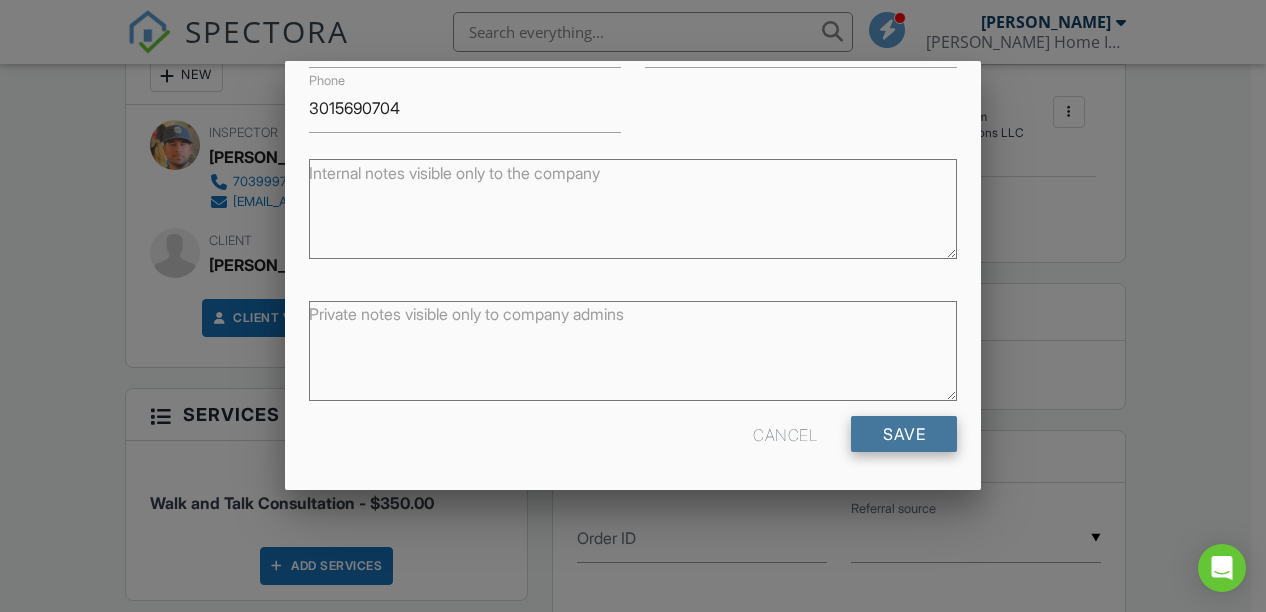click on "Save" at bounding box center (904, 434) 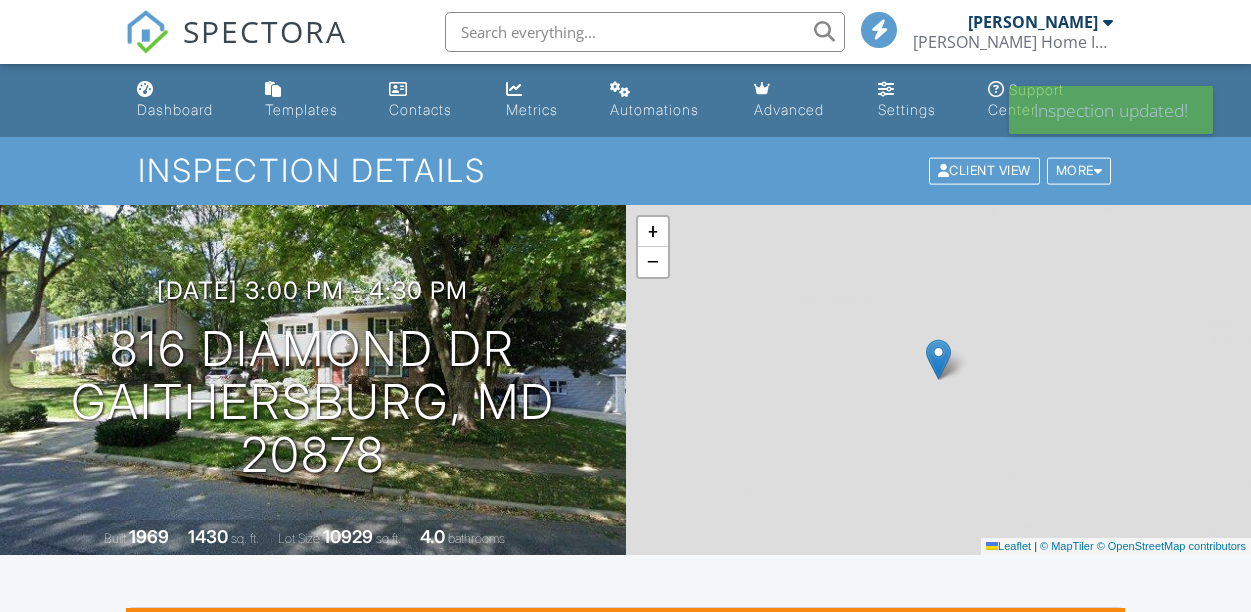 scroll, scrollTop: 280, scrollLeft: 0, axis: vertical 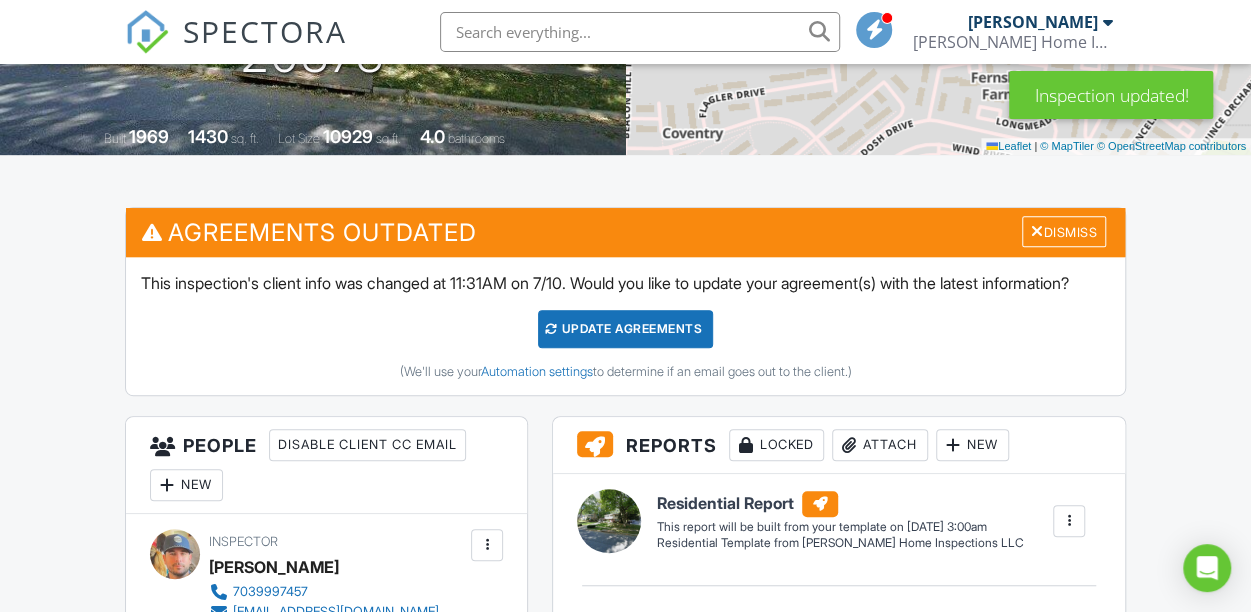 click on "Update Agreements" at bounding box center (625, 329) 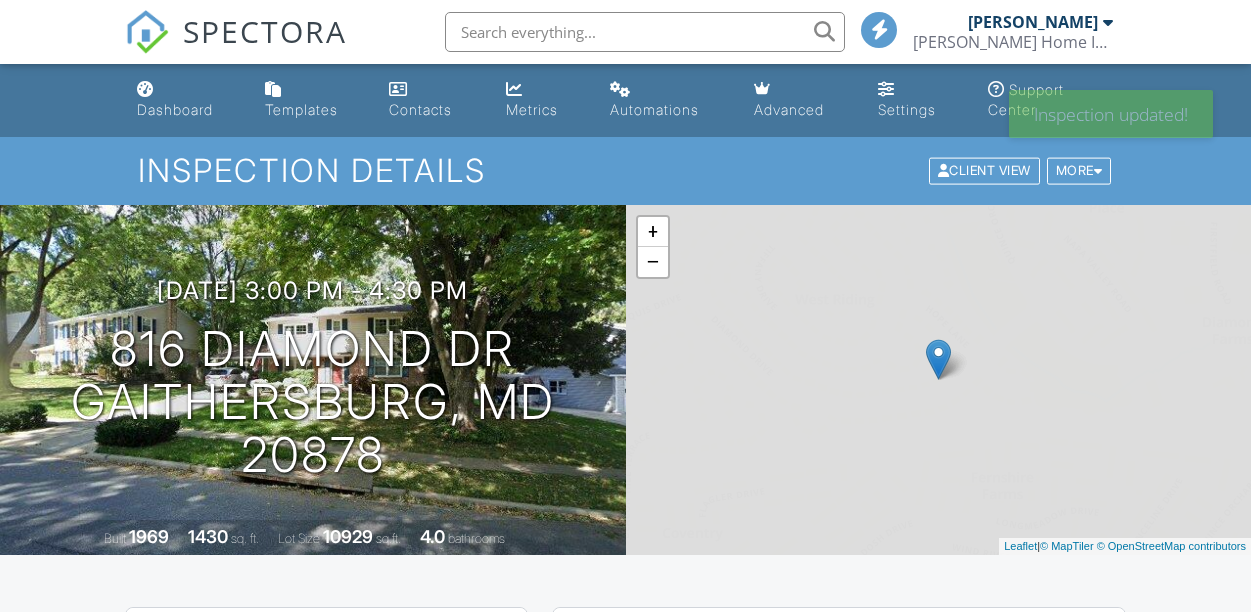 scroll, scrollTop: 0, scrollLeft: 0, axis: both 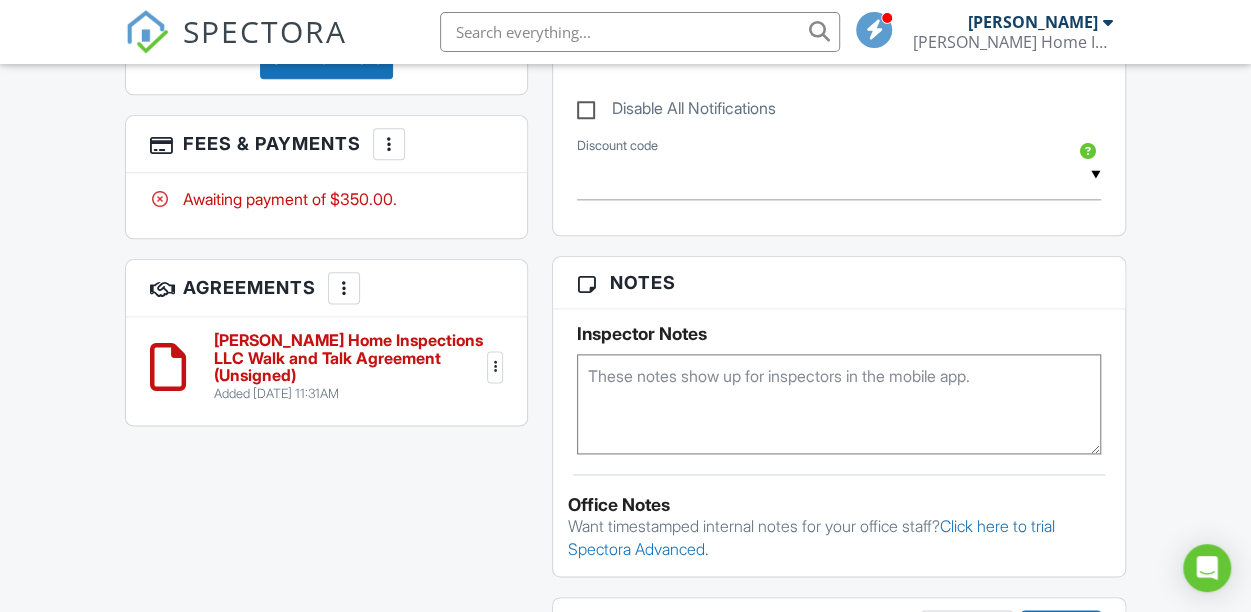 click on "[PERSON_NAME] Home Inspections LLC Walk and Talk Agreement
(Unsigned)" at bounding box center [348, 358] 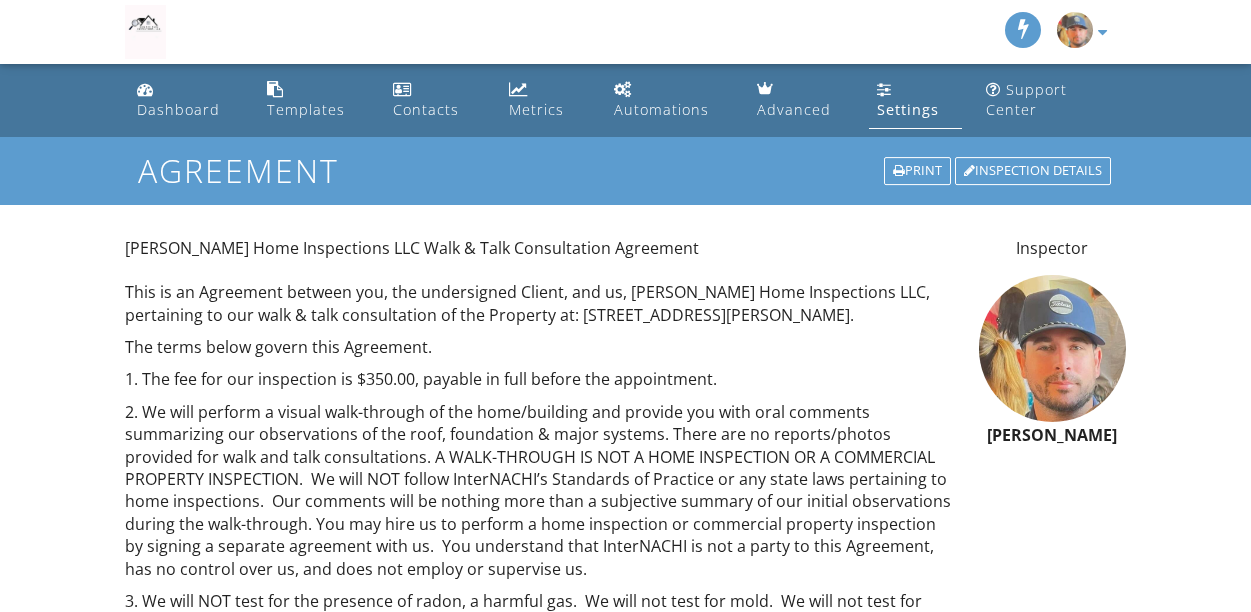scroll, scrollTop: 0, scrollLeft: 0, axis: both 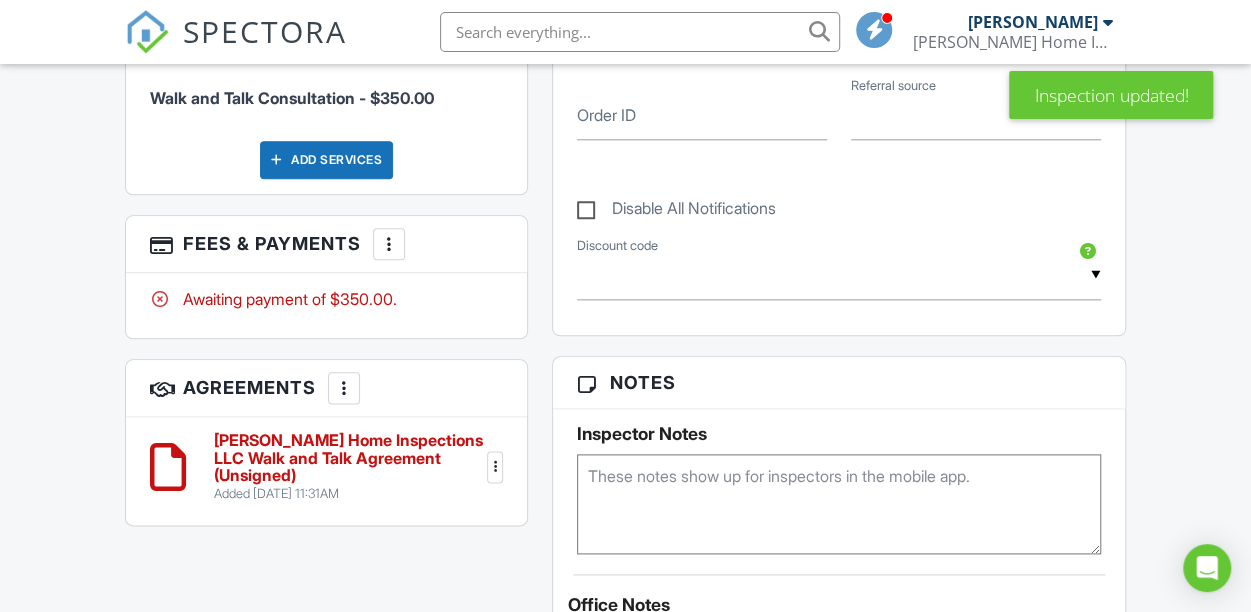 click at bounding box center [389, 244] 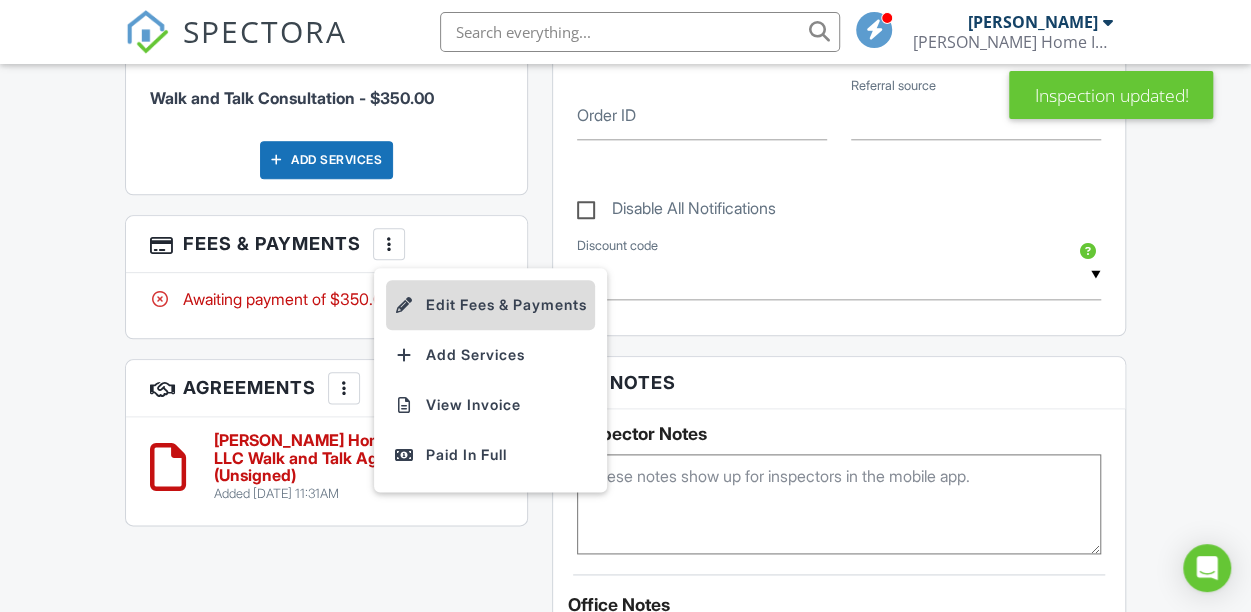 click on "Edit Fees & Payments" at bounding box center (490, 305) 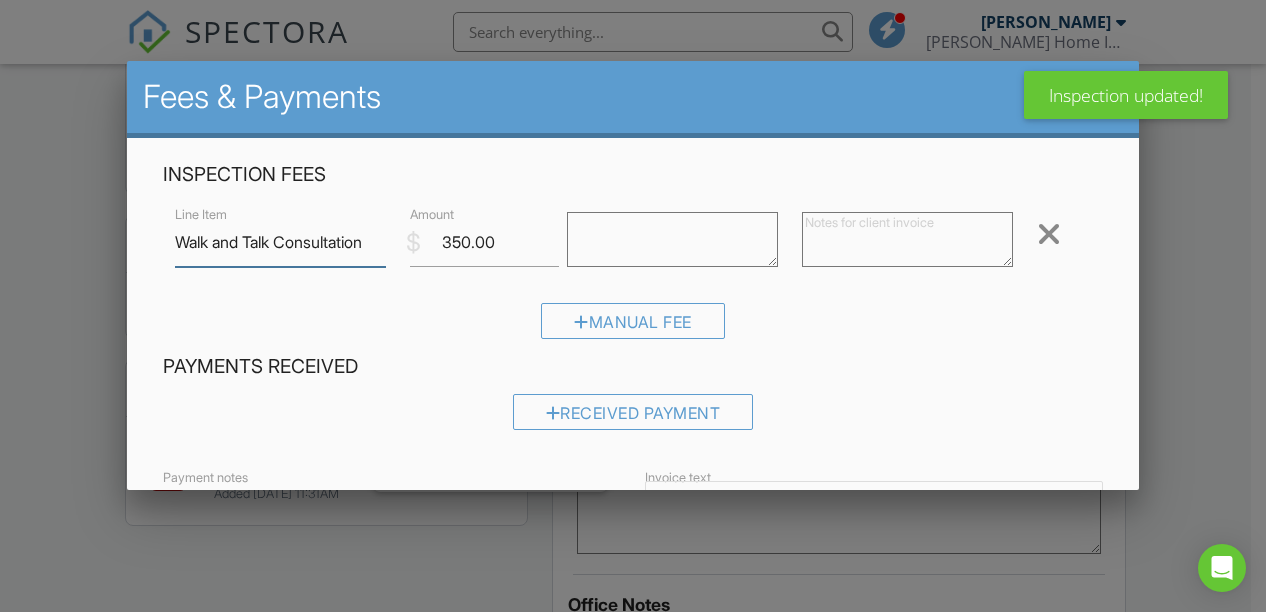 scroll, scrollTop: 325, scrollLeft: 0, axis: vertical 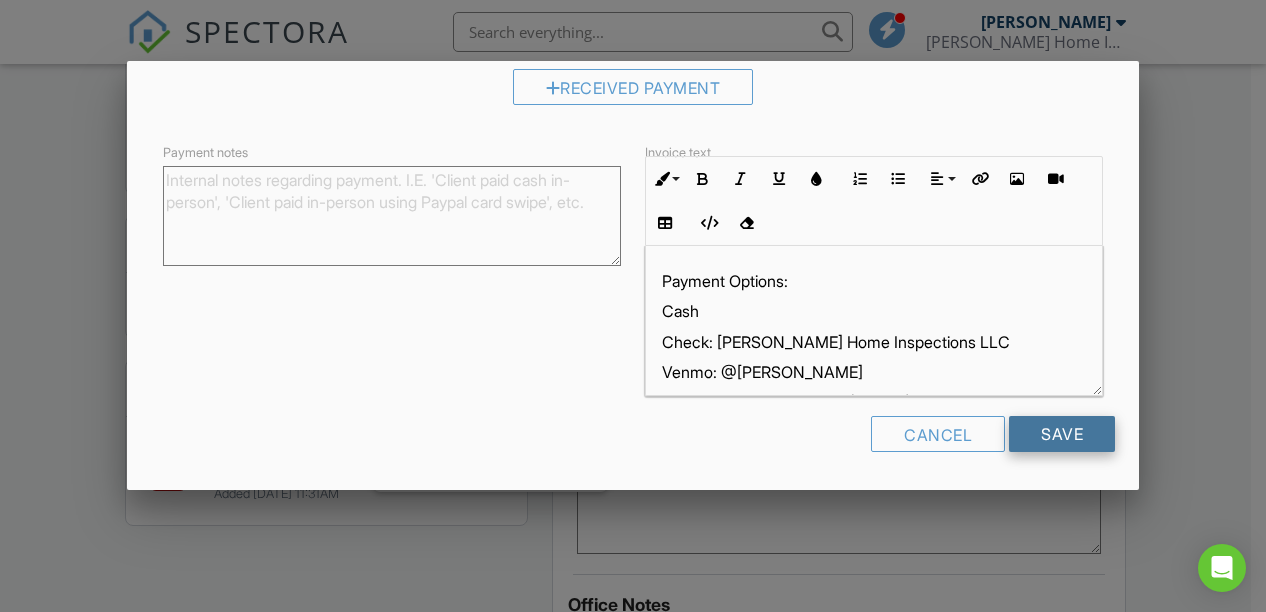 click on "Save" at bounding box center [1062, 434] 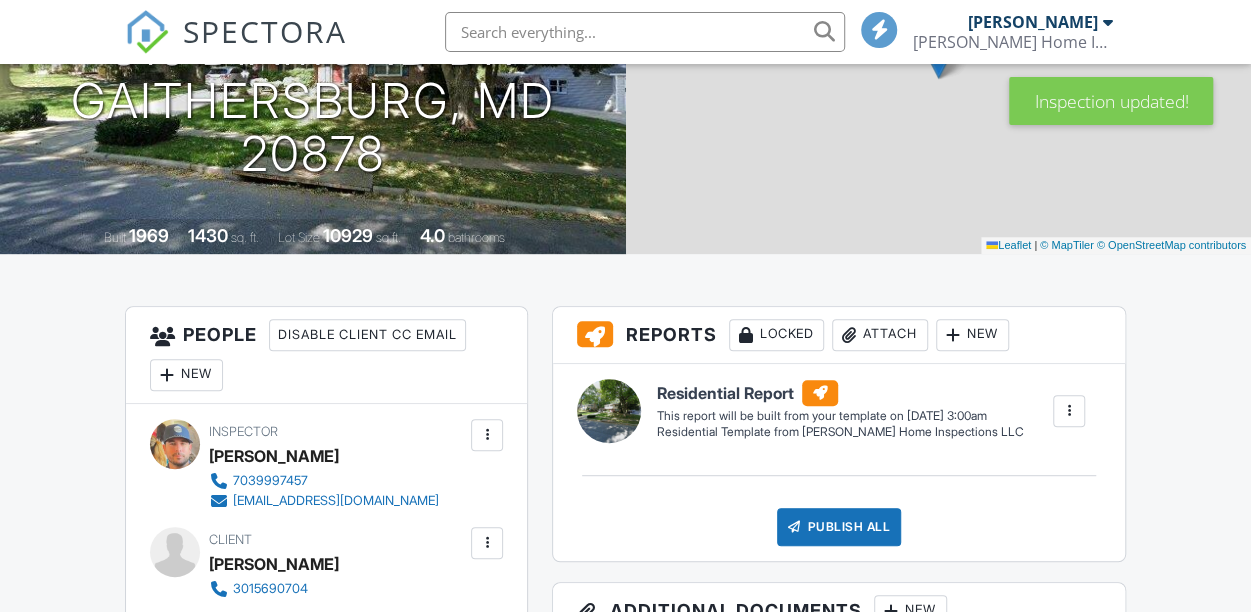 scroll, scrollTop: 0, scrollLeft: 0, axis: both 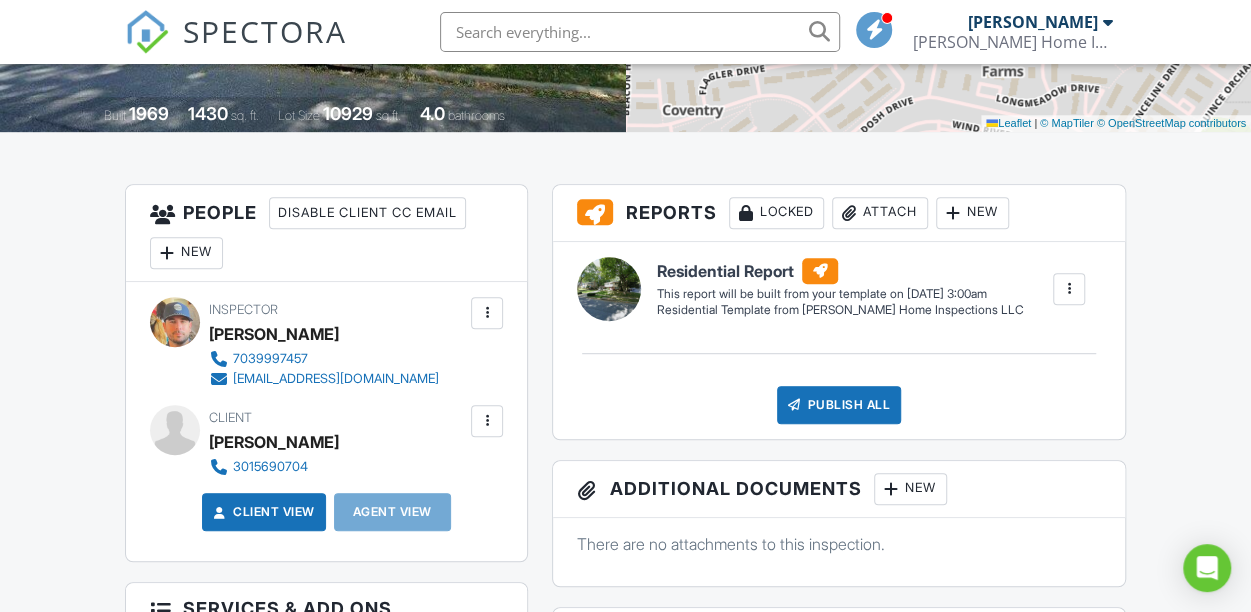 click on "New" at bounding box center (186, 253) 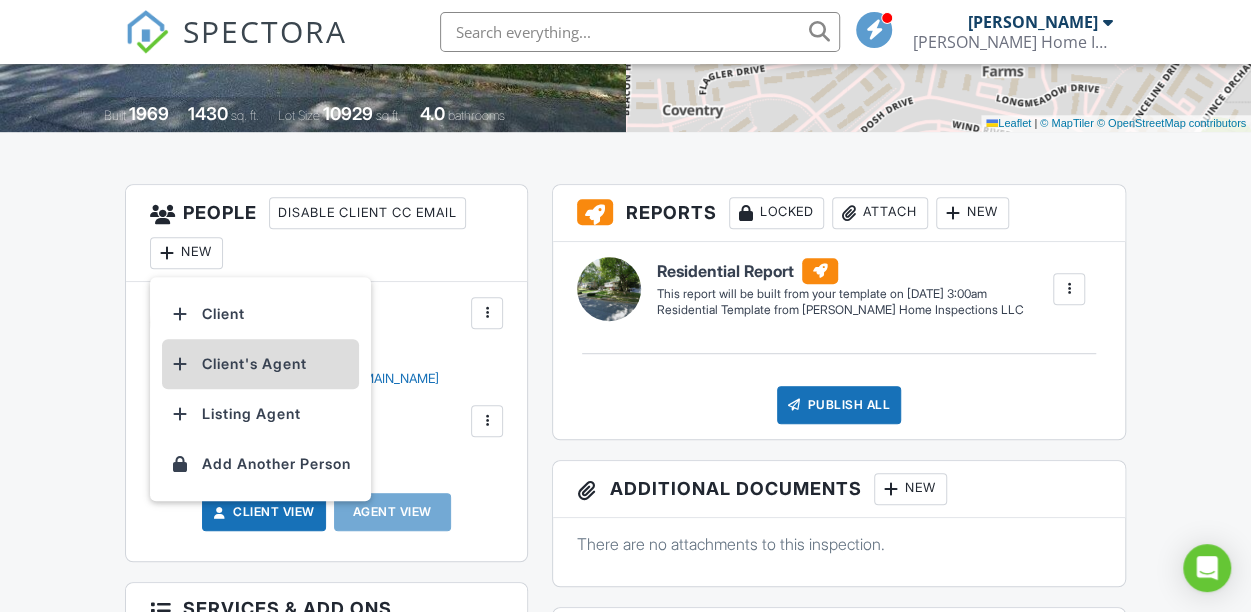 click on "Client's Agent" at bounding box center [260, 364] 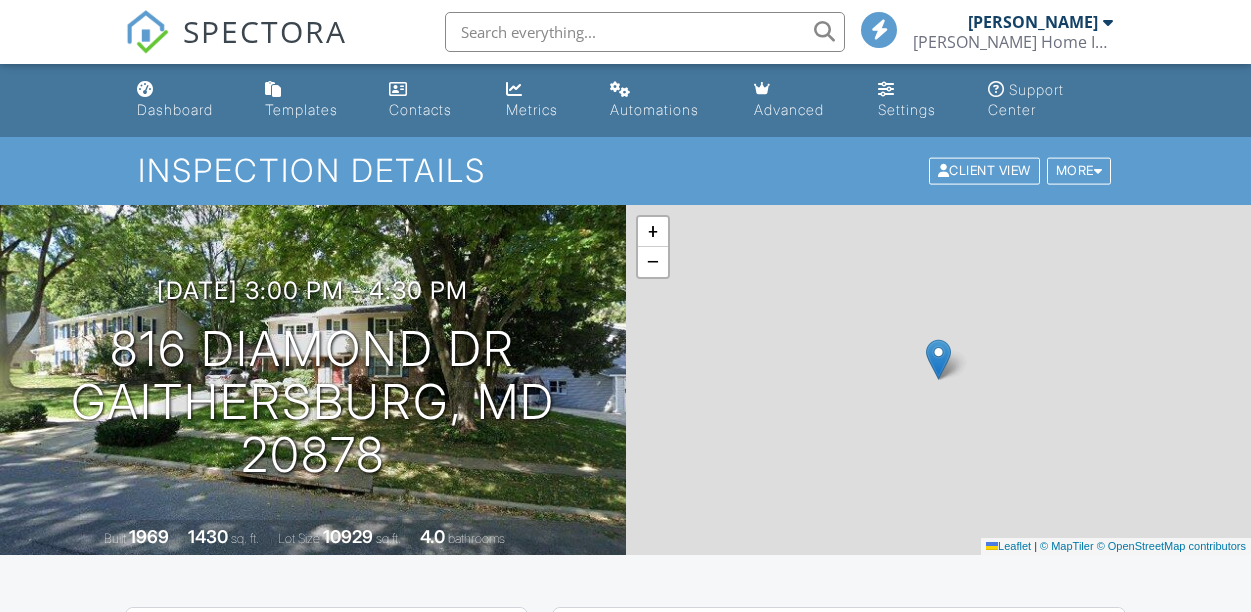 scroll, scrollTop: 0, scrollLeft: 0, axis: both 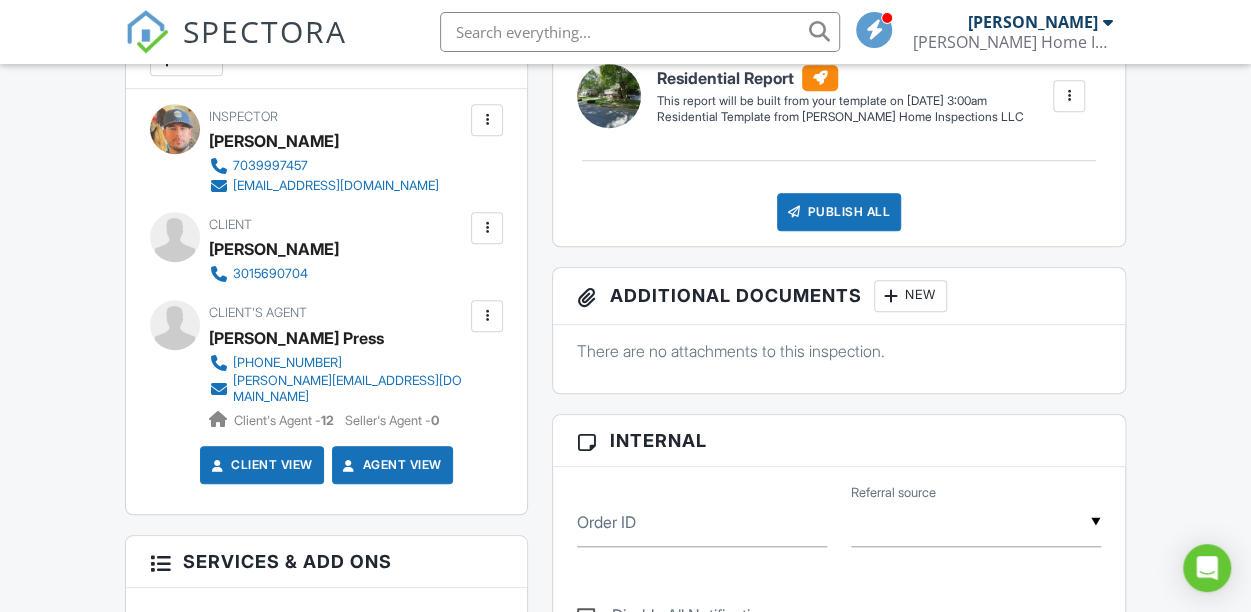 click at bounding box center (487, 228) 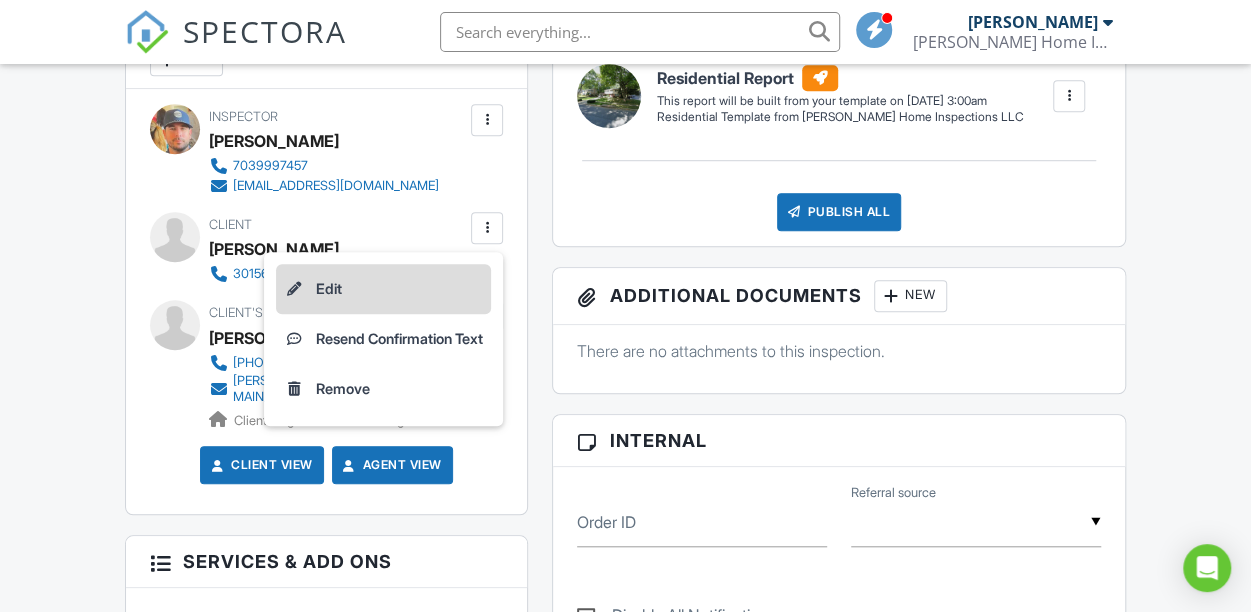 click on "Edit" at bounding box center (383, 289) 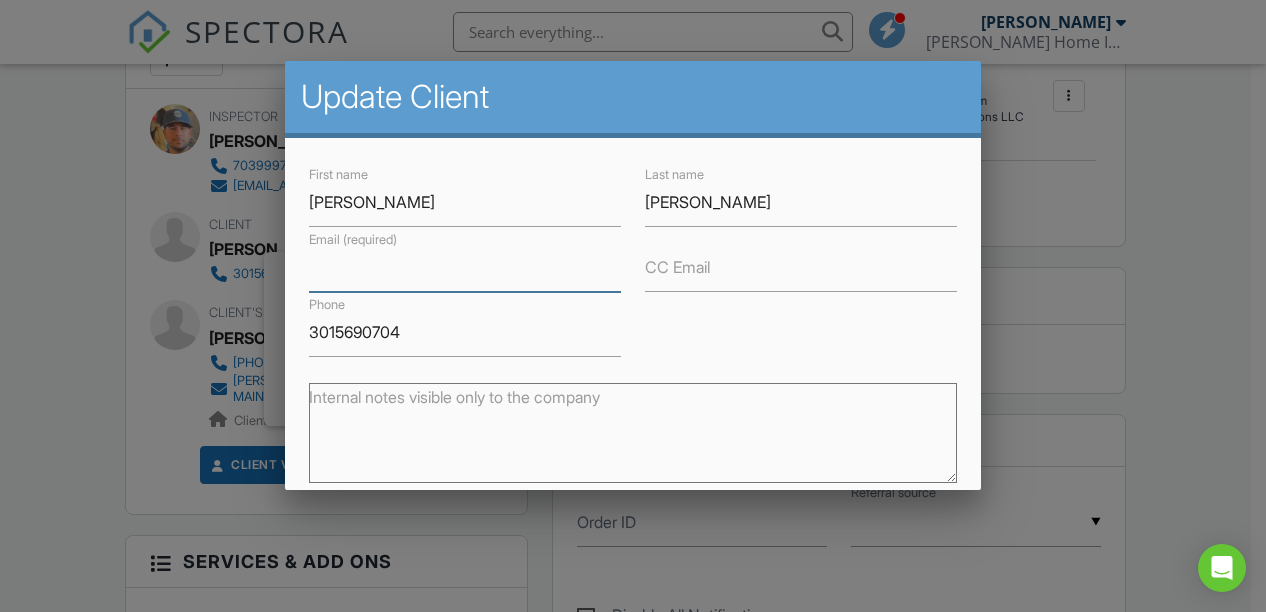 click on "Email (required)" at bounding box center (465, 267) 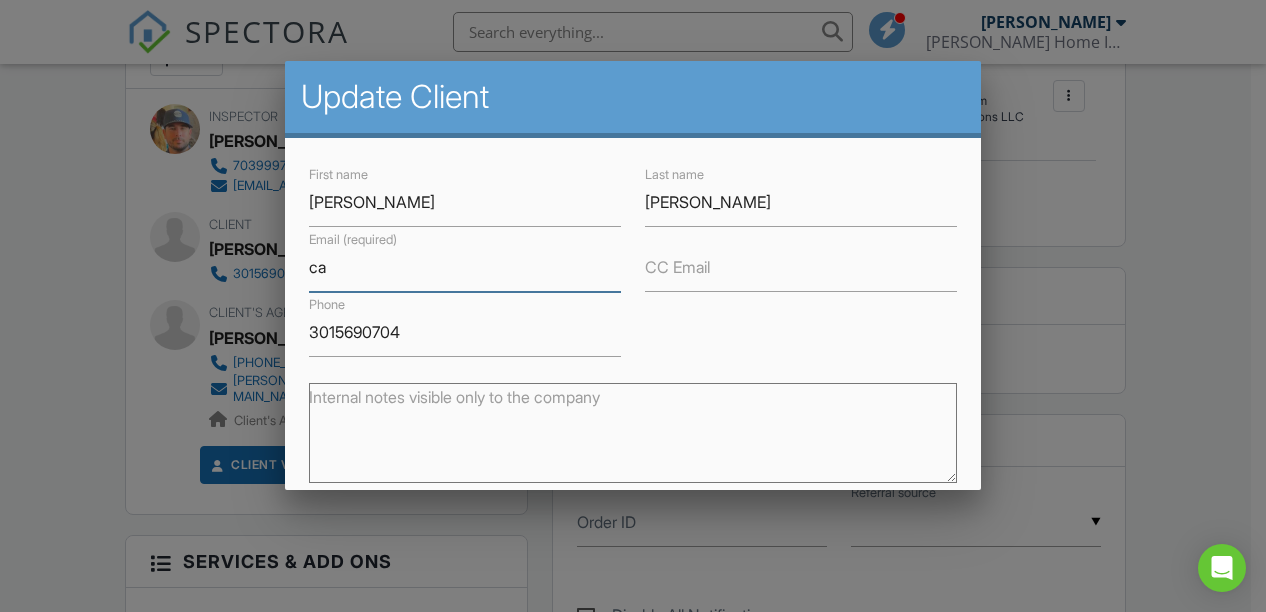 type on "c" 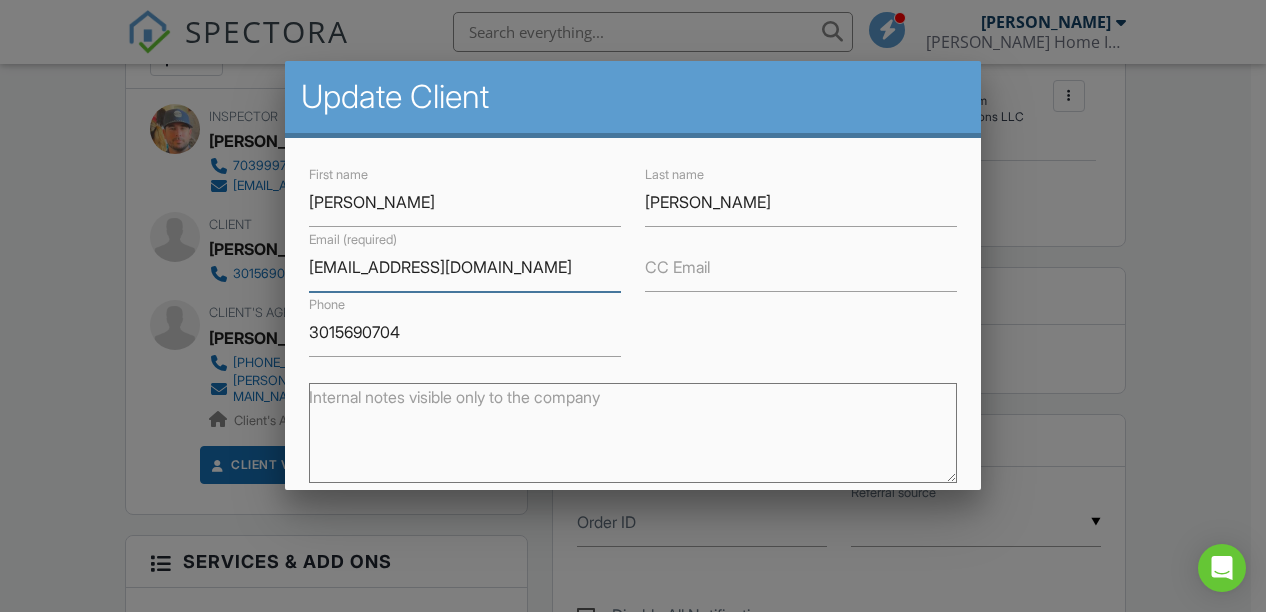 scroll, scrollTop: 224, scrollLeft: 0, axis: vertical 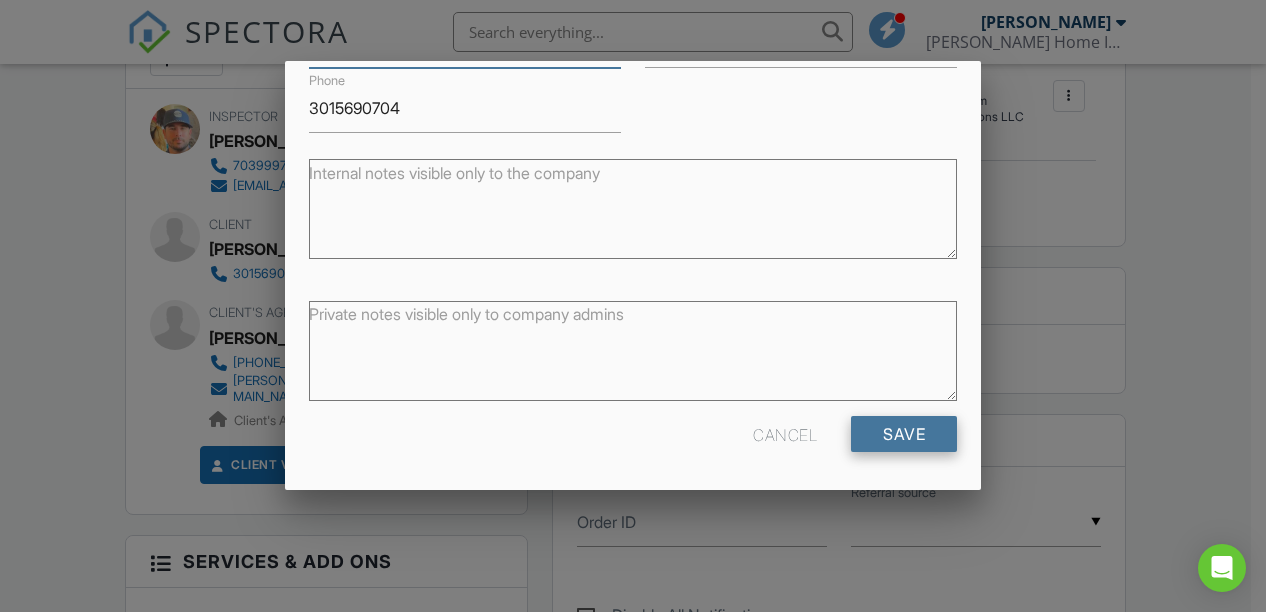 type on "[EMAIL_ADDRESS][DOMAIN_NAME]" 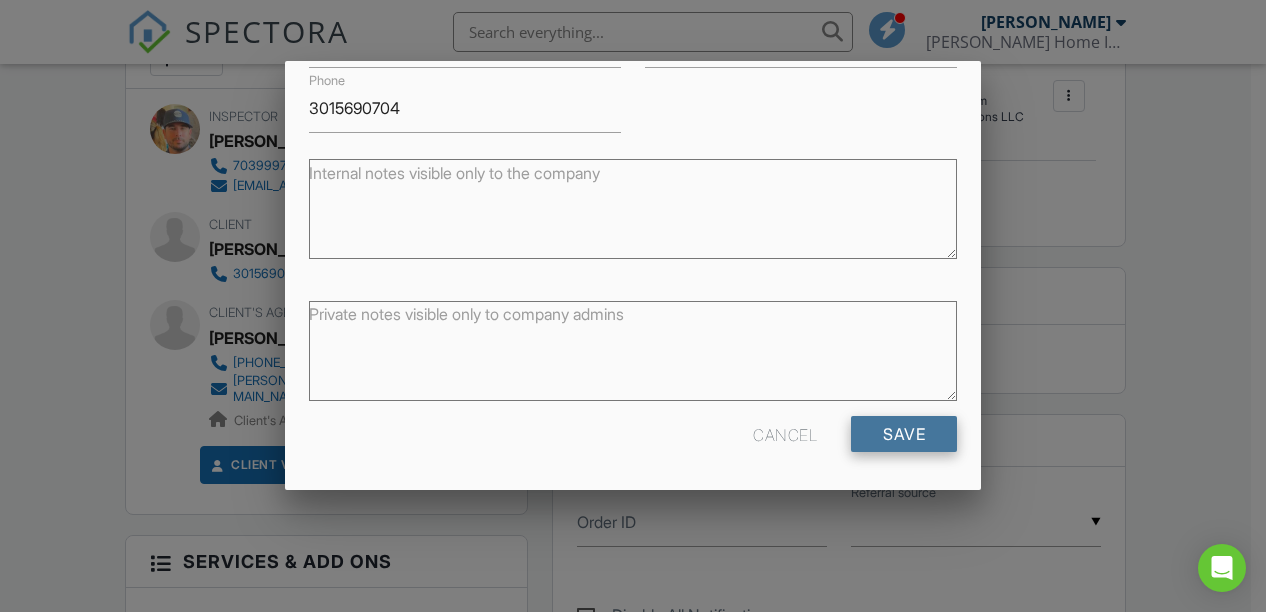 click on "Save" at bounding box center (904, 434) 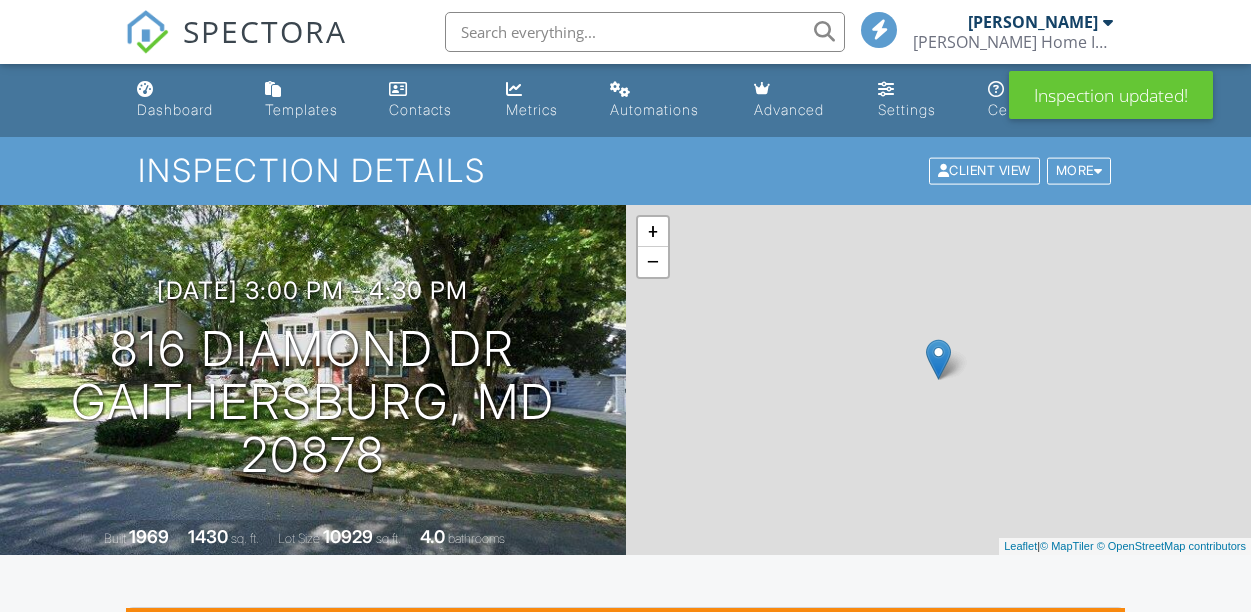 scroll, scrollTop: 400, scrollLeft: 0, axis: vertical 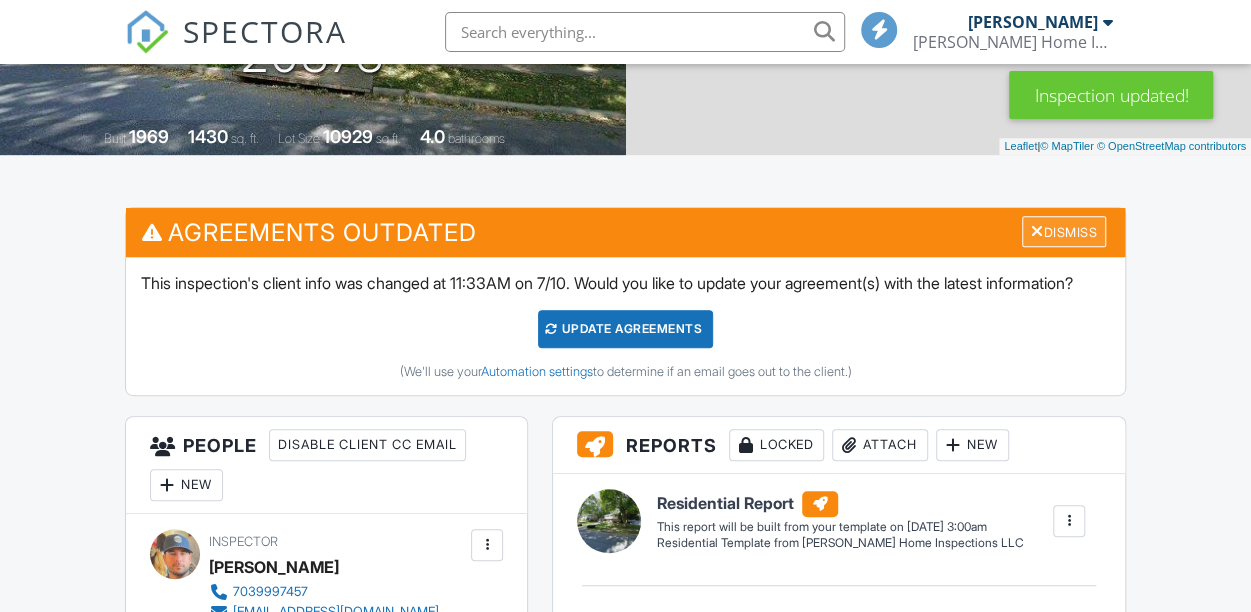 click on "Dismiss" at bounding box center (1064, 231) 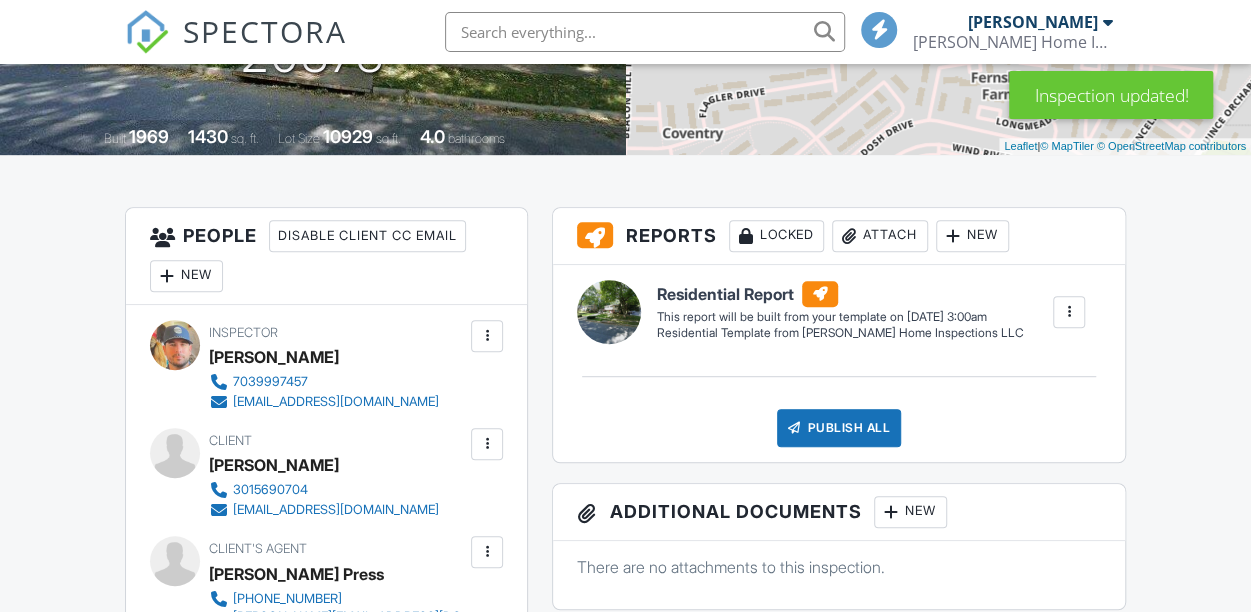scroll, scrollTop: 400, scrollLeft: 0, axis: vertical 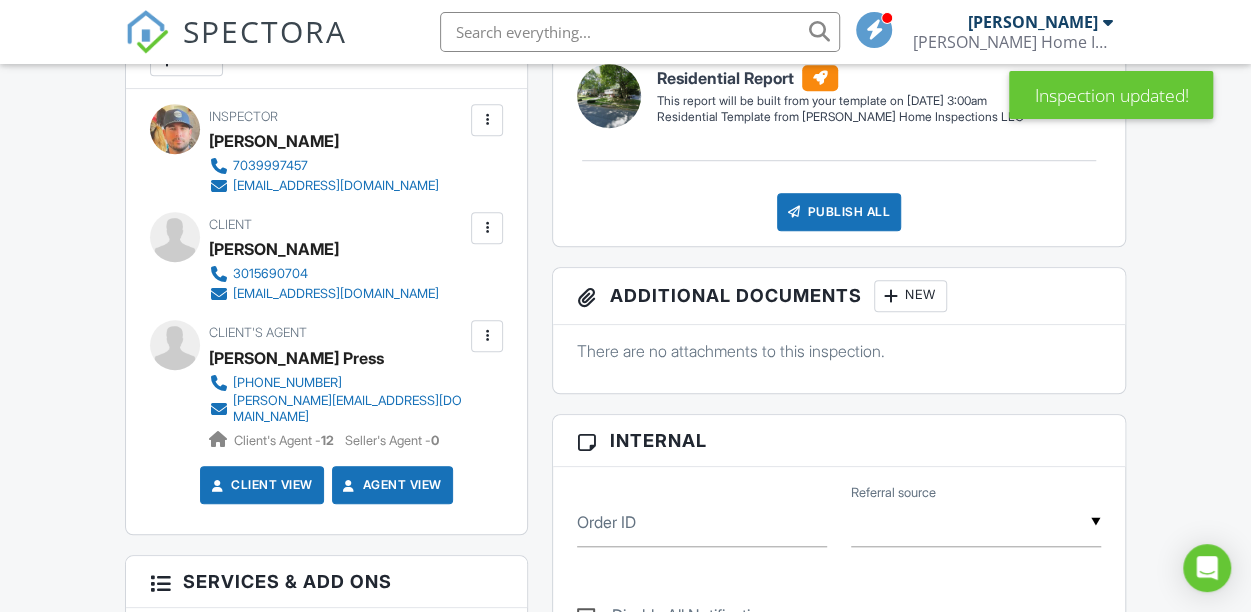 click at bounding box center (487, 228) 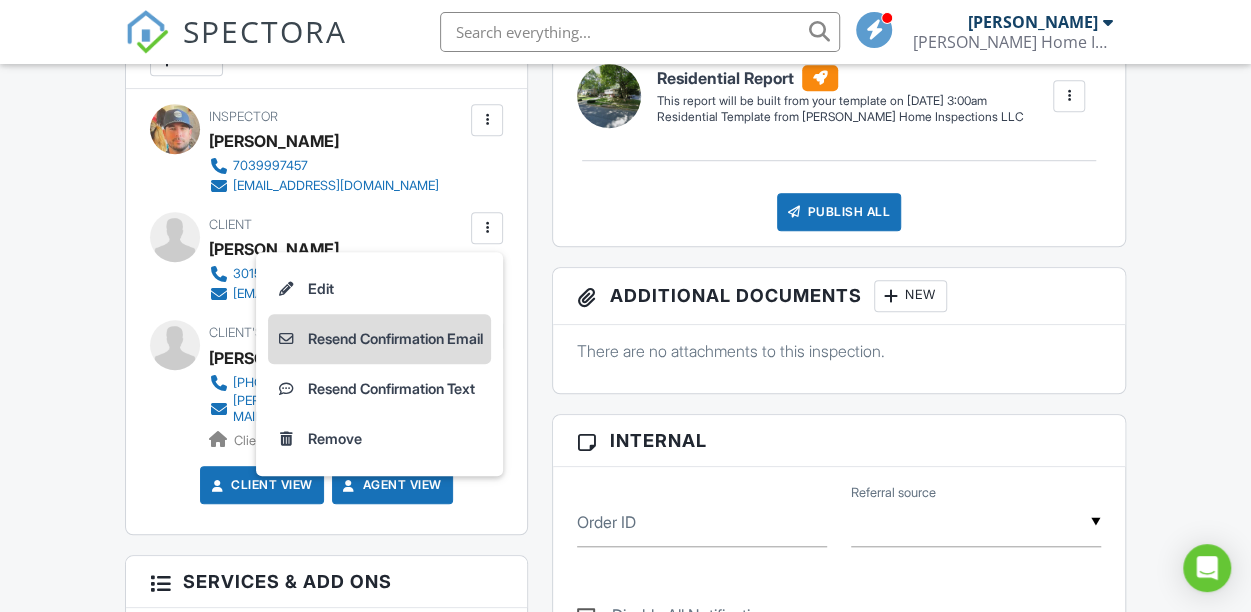 click on "Resend Confirmation Email" at bounding box center [379, 339] 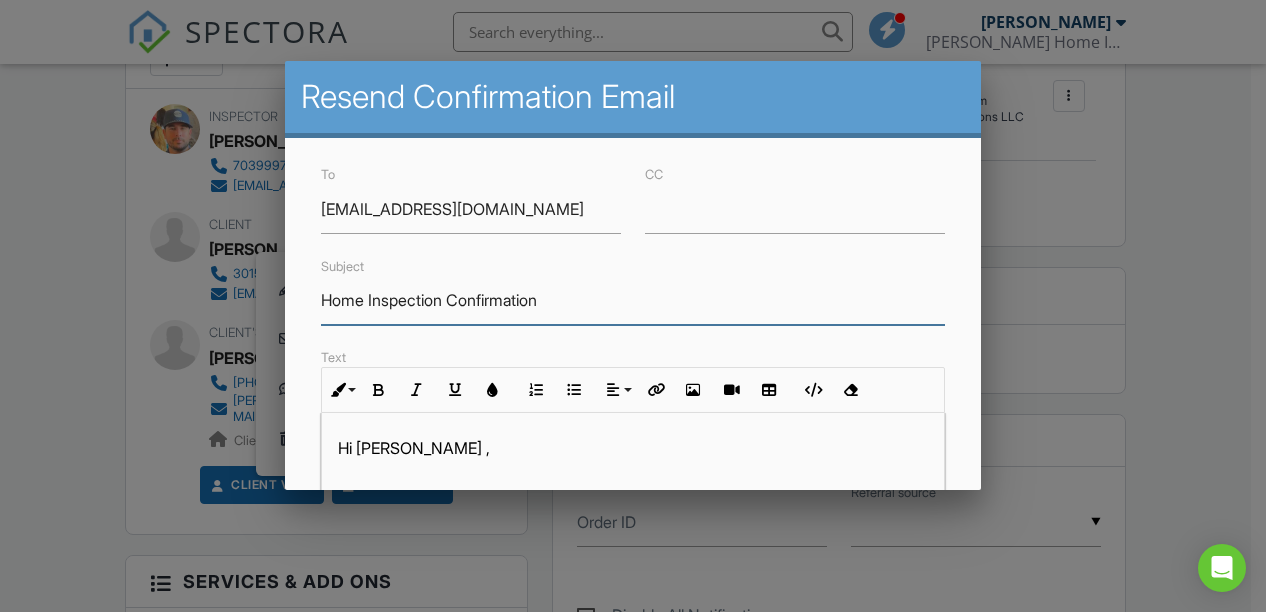 drag, startPoint x: 446, startPoint y: 299, endPoint x: 321, endPoint y: 299, distance: 125 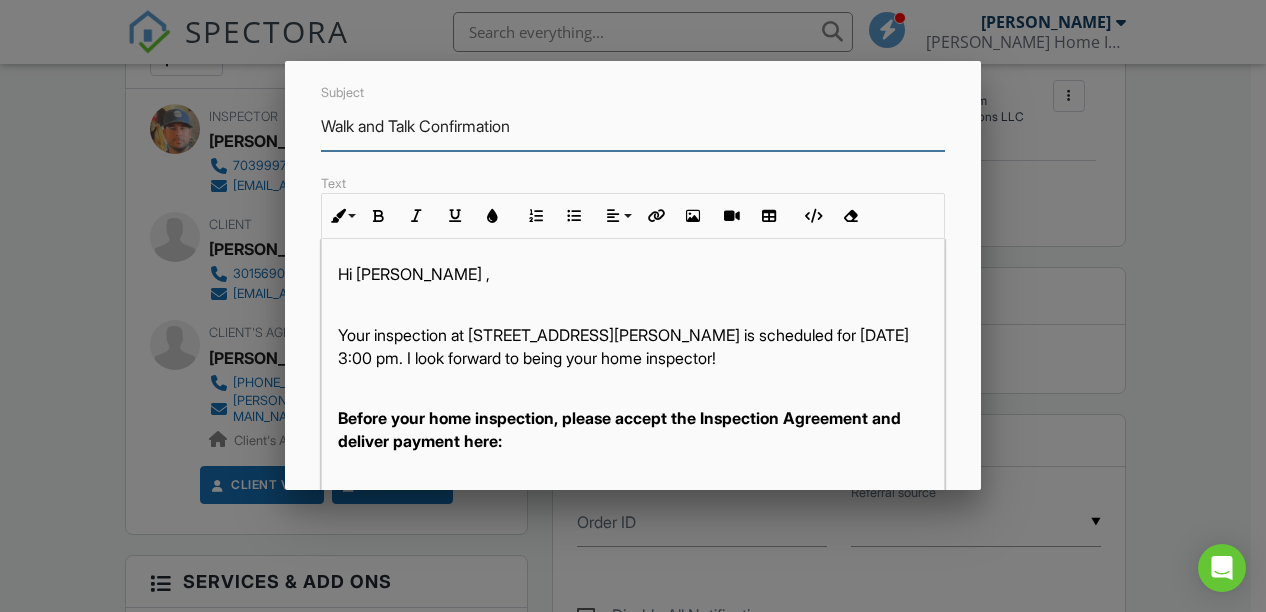 scroll, scrollTop: 200, scrollLeft: 0, axis: vertical 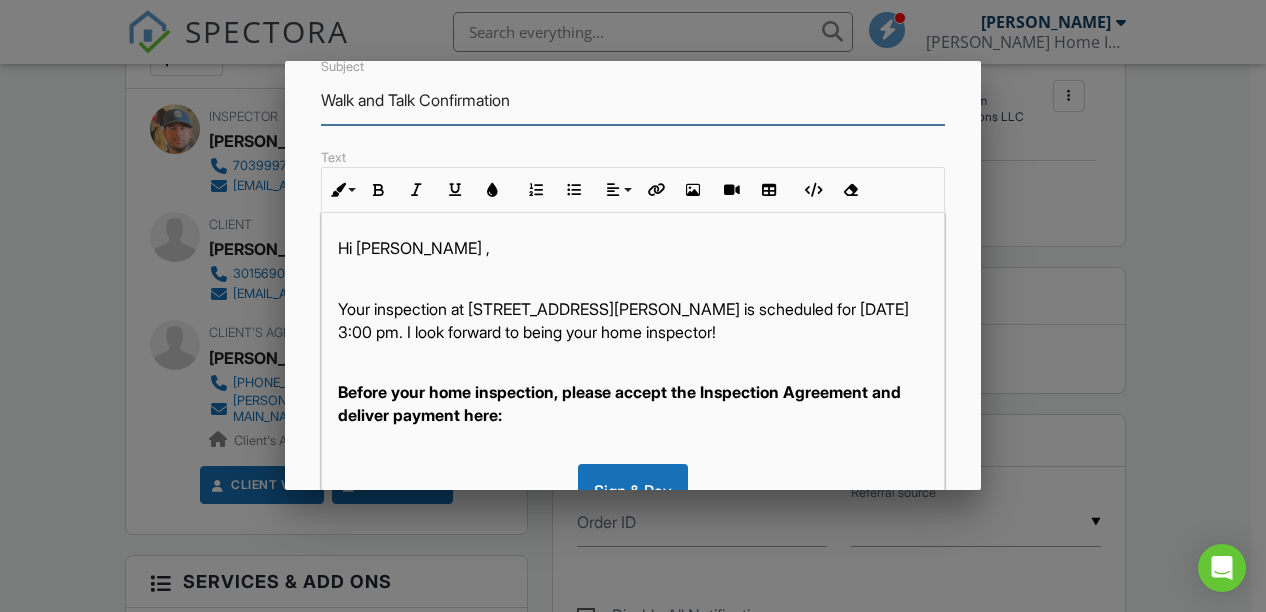 type on "Walk and Talk Confirmation" 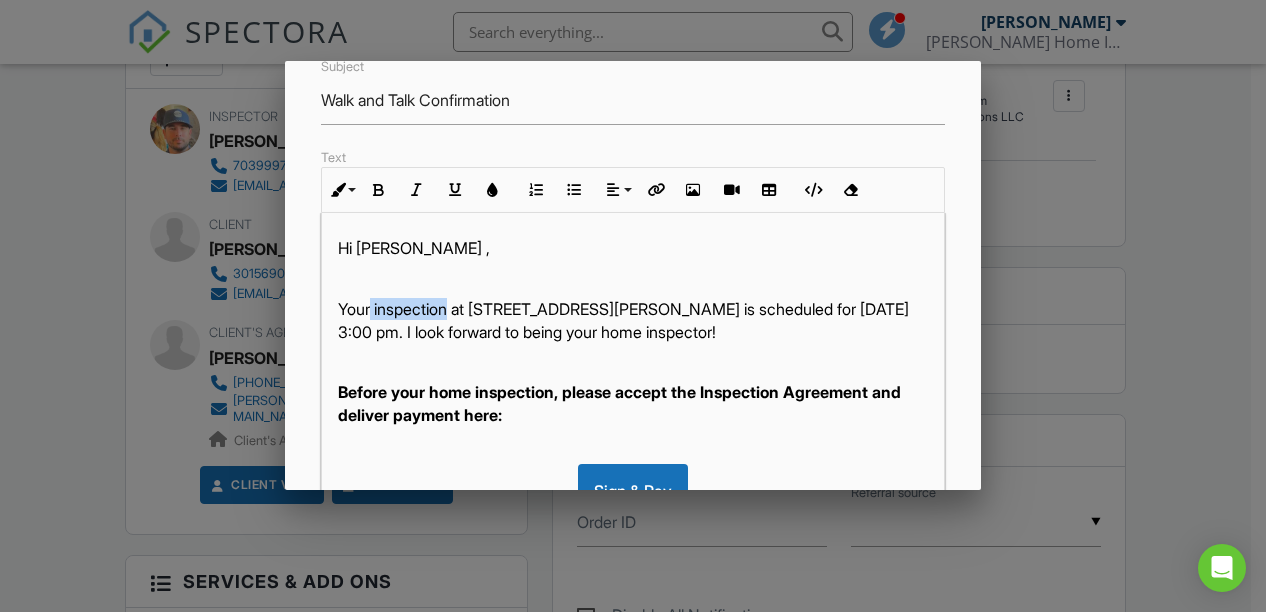 drag, startPoint x: 452, startPoint y: 305, endPoint x: 372, endPoint y: 307, distance: 80.024994 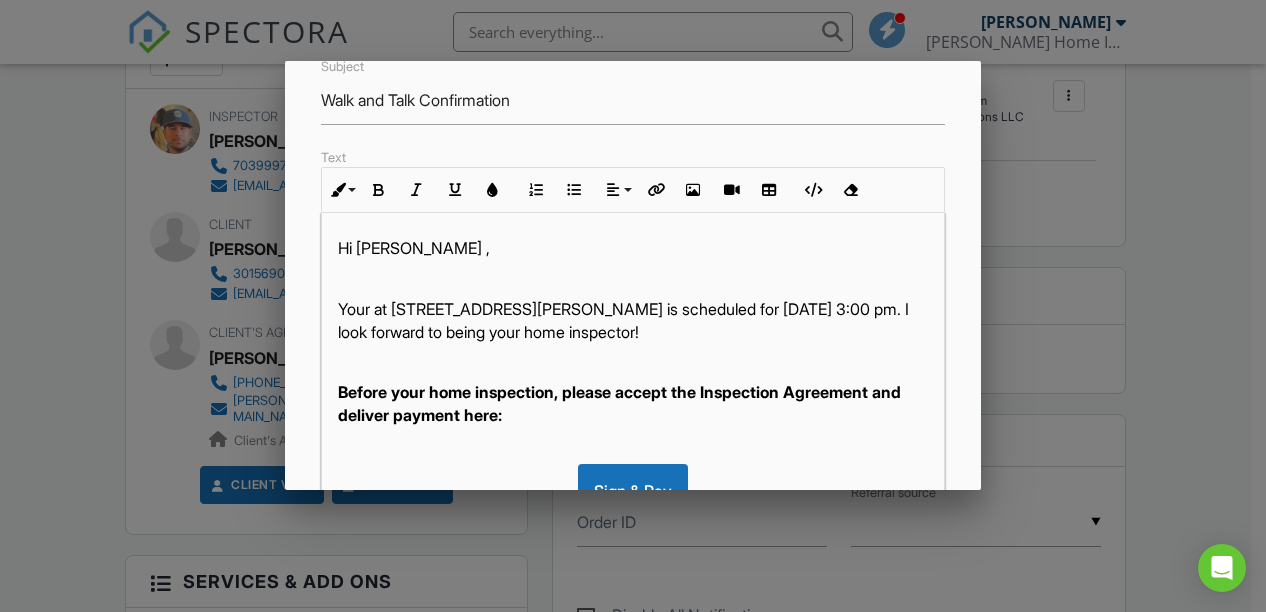 type 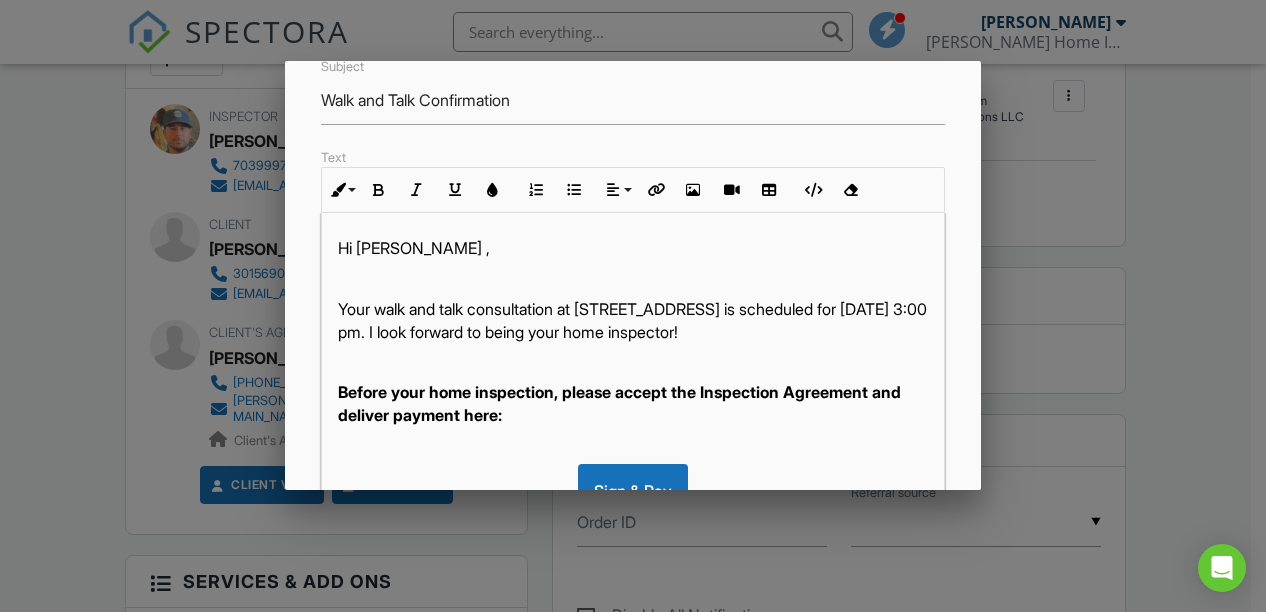 click on "Your walk and talk consultation at 816 Diamond Dr, Gaithersburg, MD 20878 is scheduled for 07/11/2025 at 3:00 pm. I look forward to being your home inspector!" at bounding box center [633, 320] 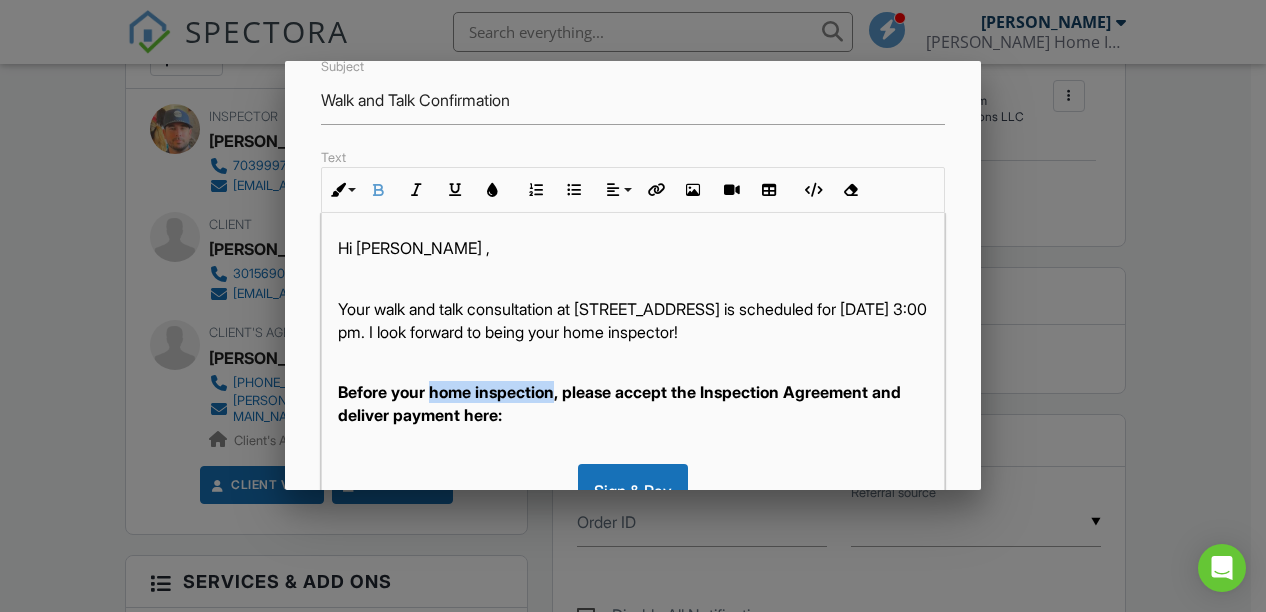 drag, startPoint x: 559, startPoint y: 413, endPoint x: 432, endPoint y: 413, distance: 127 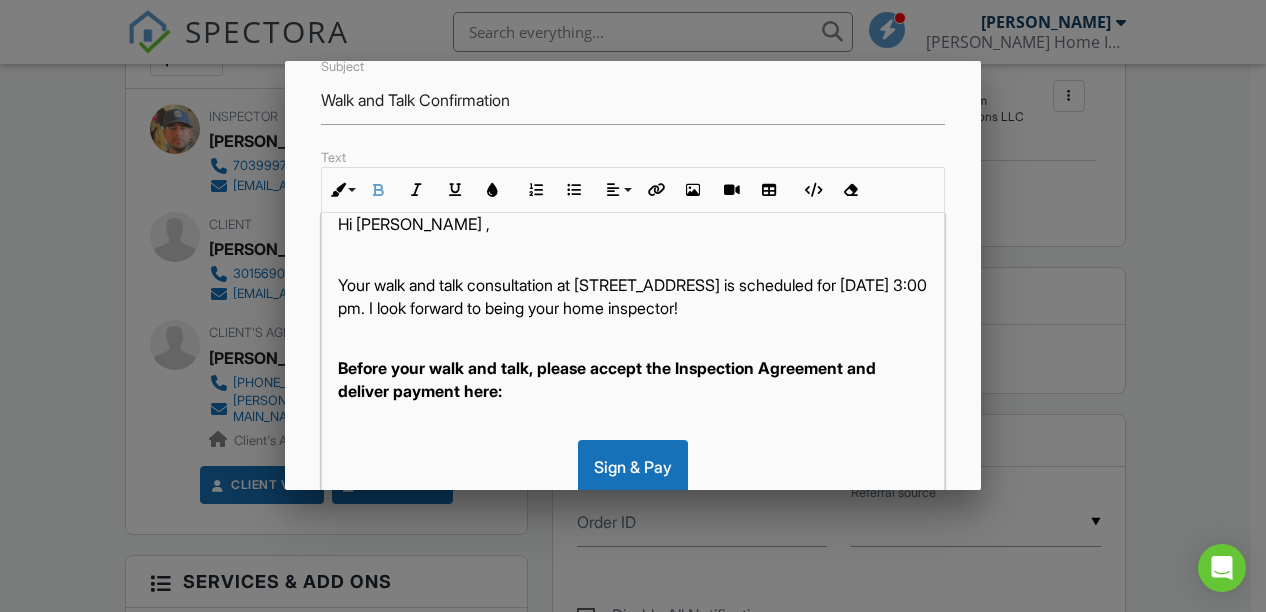scroll, scrollTop: 0, scrollLeft: 0, axis: both 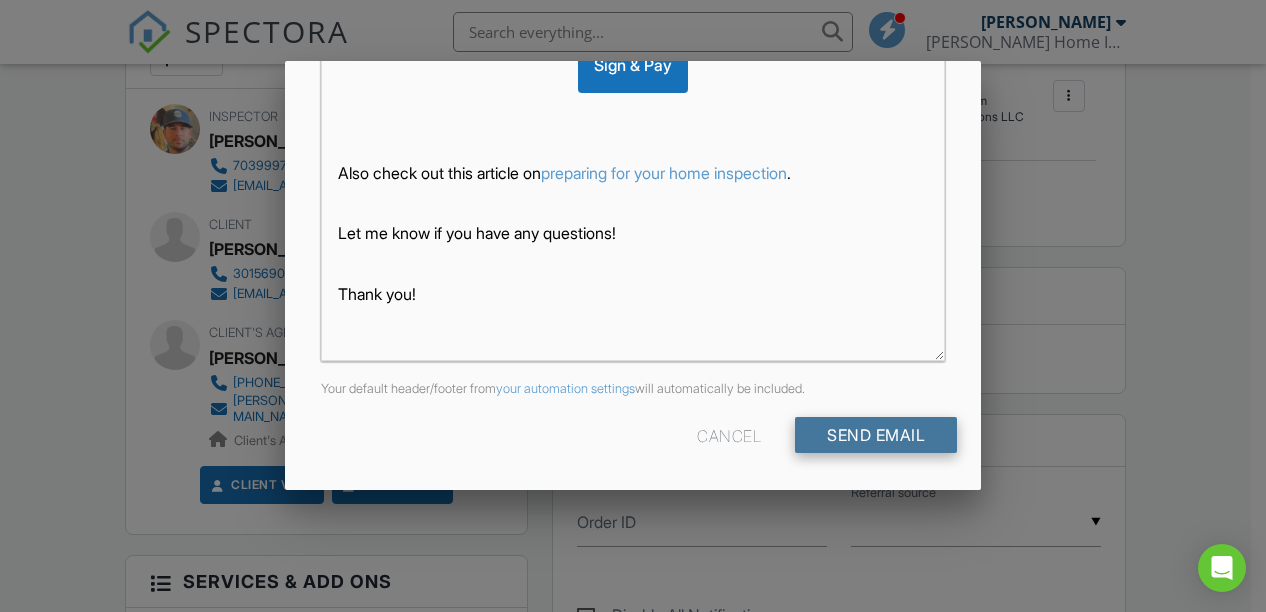click on "Send Email" at bounding box center (876, 435) 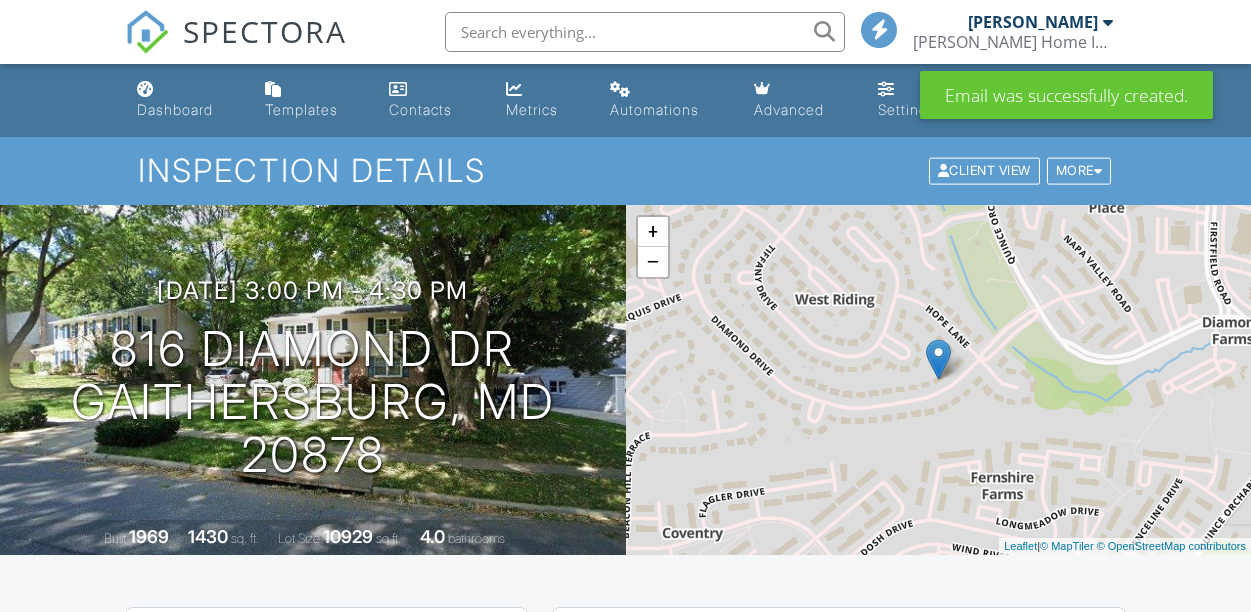 scroll, scrollTop: 500, scrollLeft: 0, axis: vertical 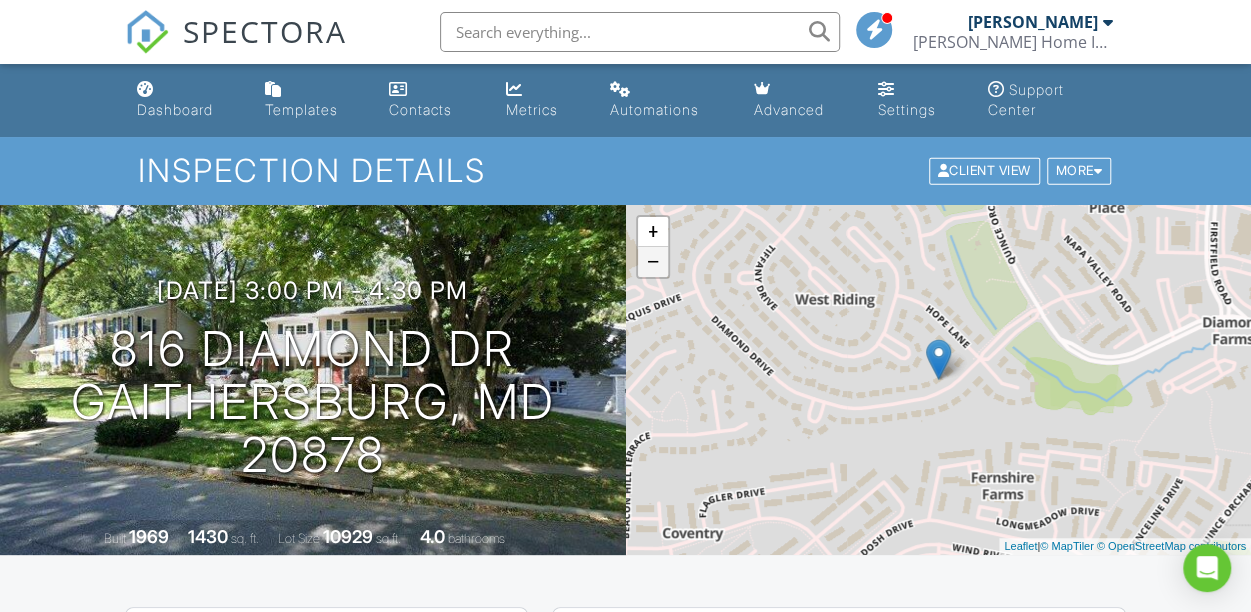 click on "−" at bounding box center [653, 262] 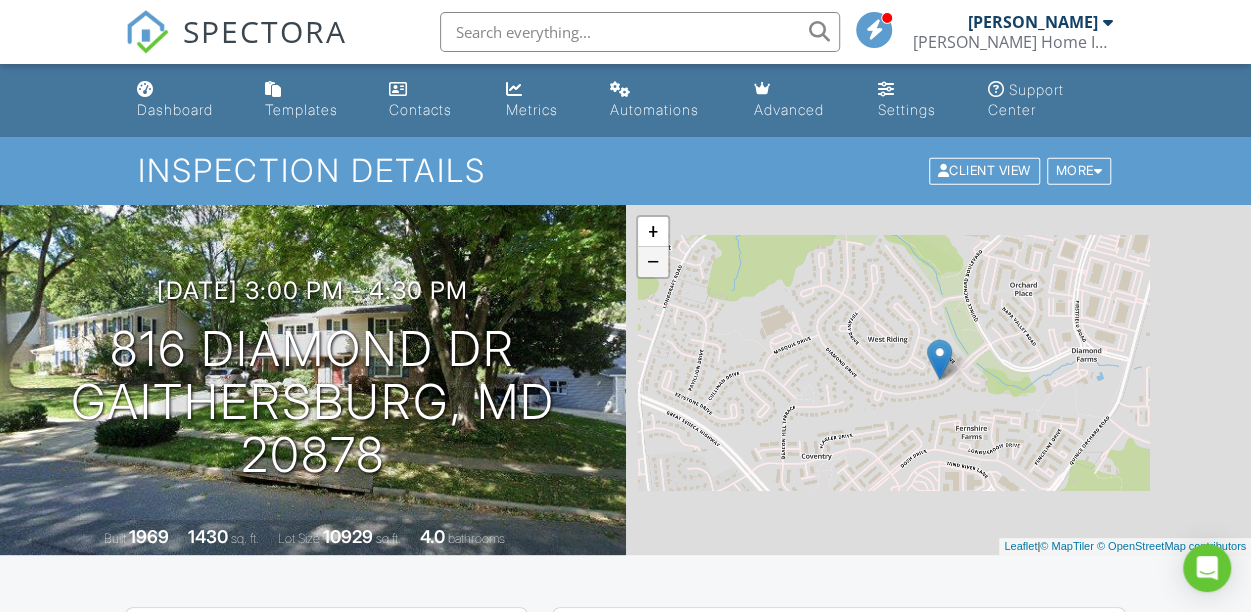 click on "−" at bounding box center (653, 262) 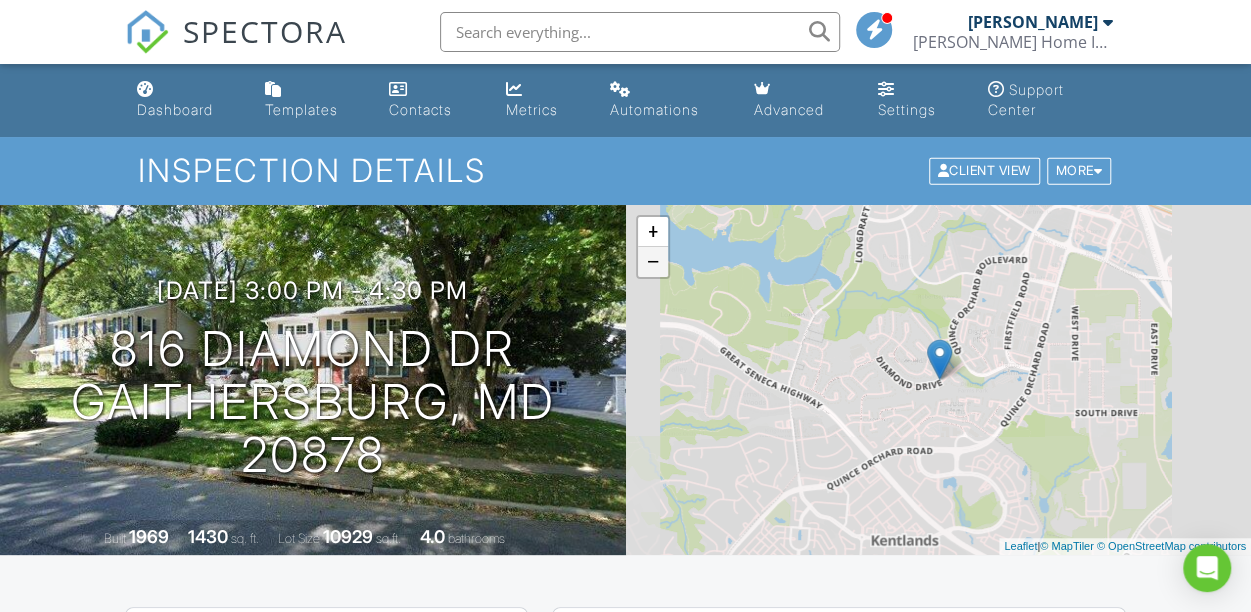 click on "−" at bounding box center (653, 262) 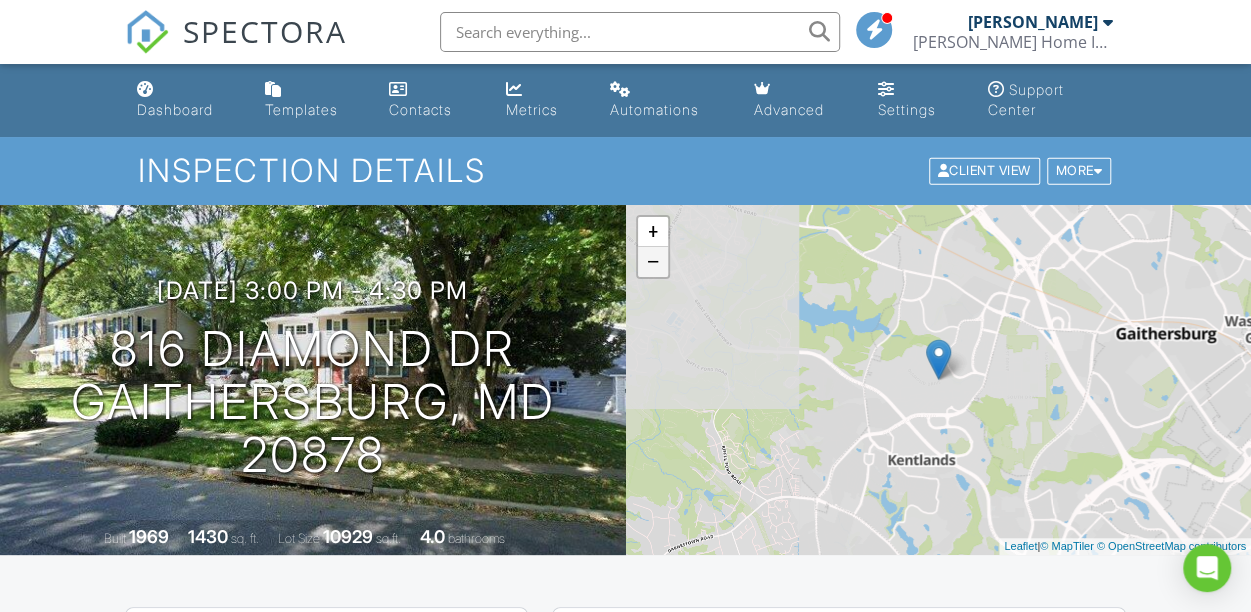 click on "−" at bounding box center [653, 262] 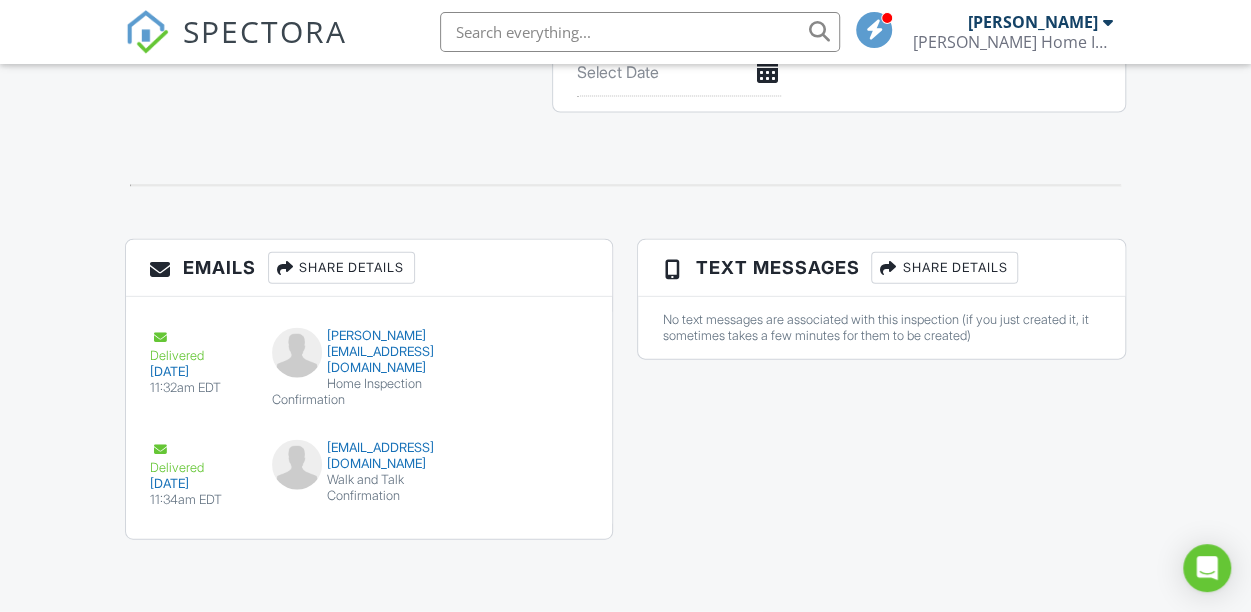 scroll, scrollTop: 2140, scrollLeft: 0, axis: vertical 